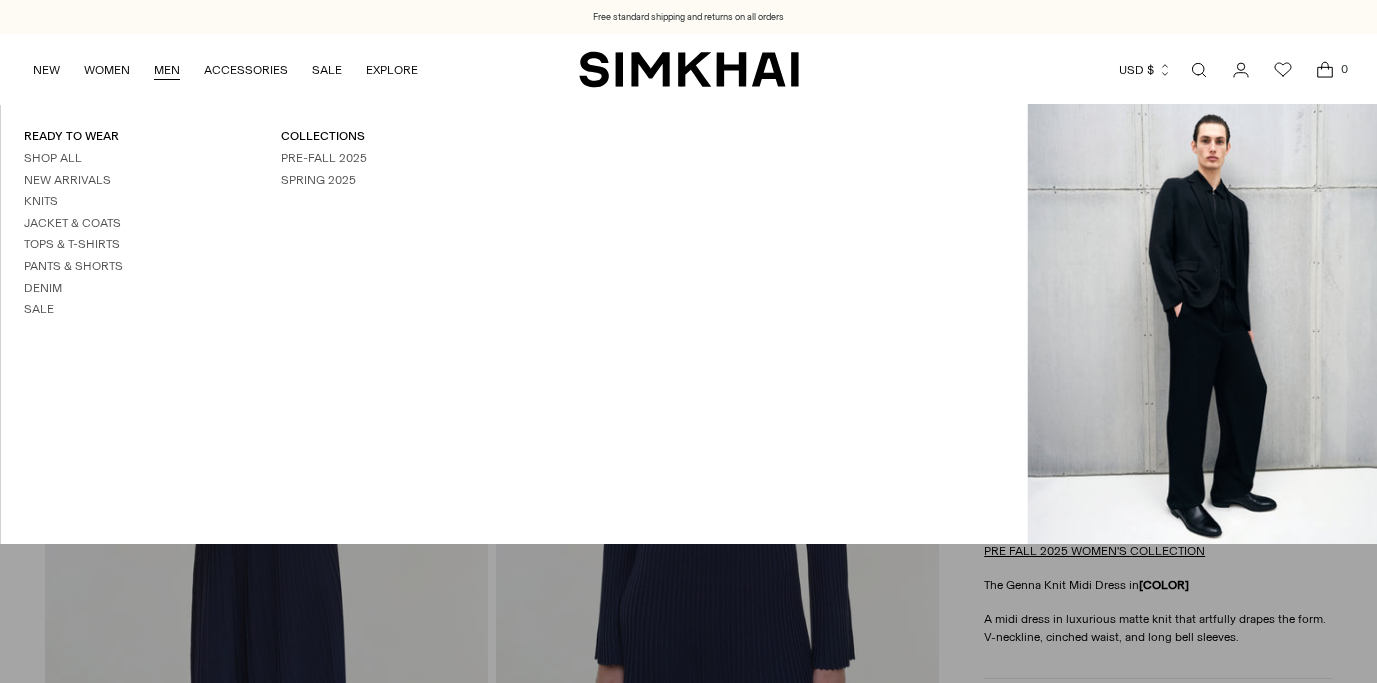 scroll, scrollTop: 0, scrollLeft: 0, axis: both 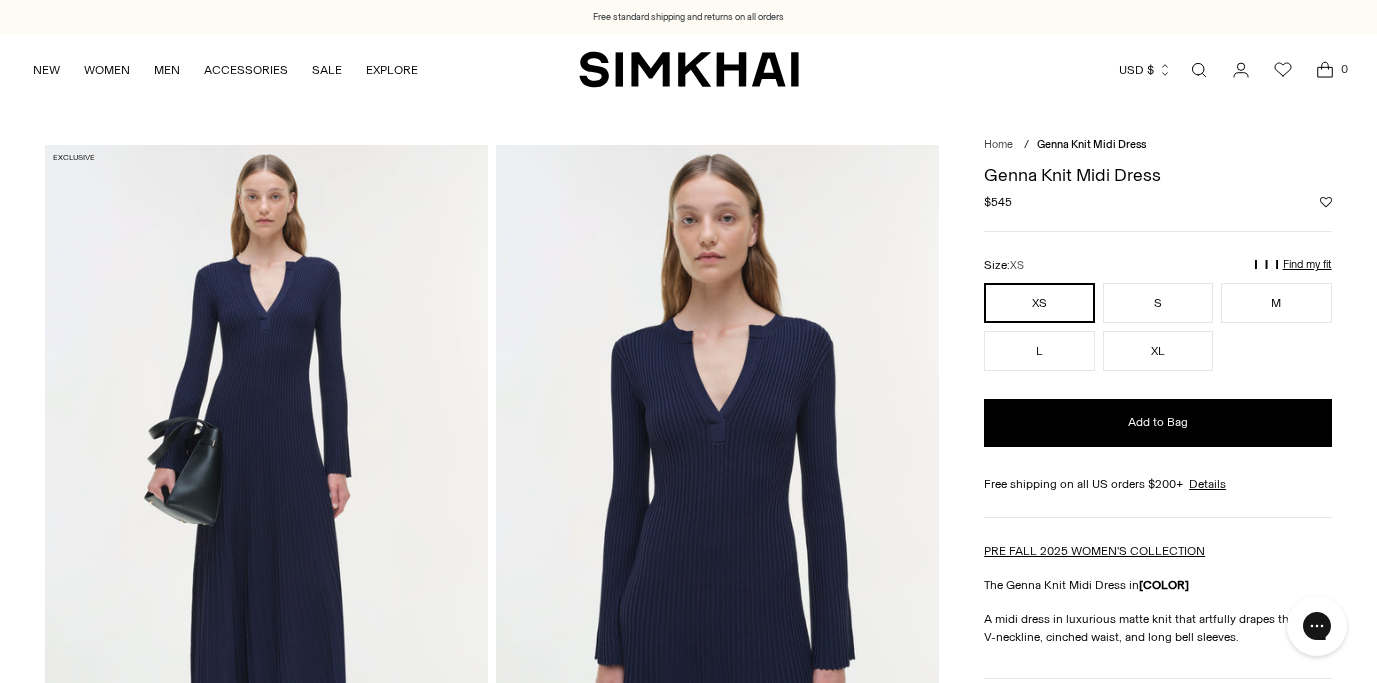 click at bounding box center [1199, 70] 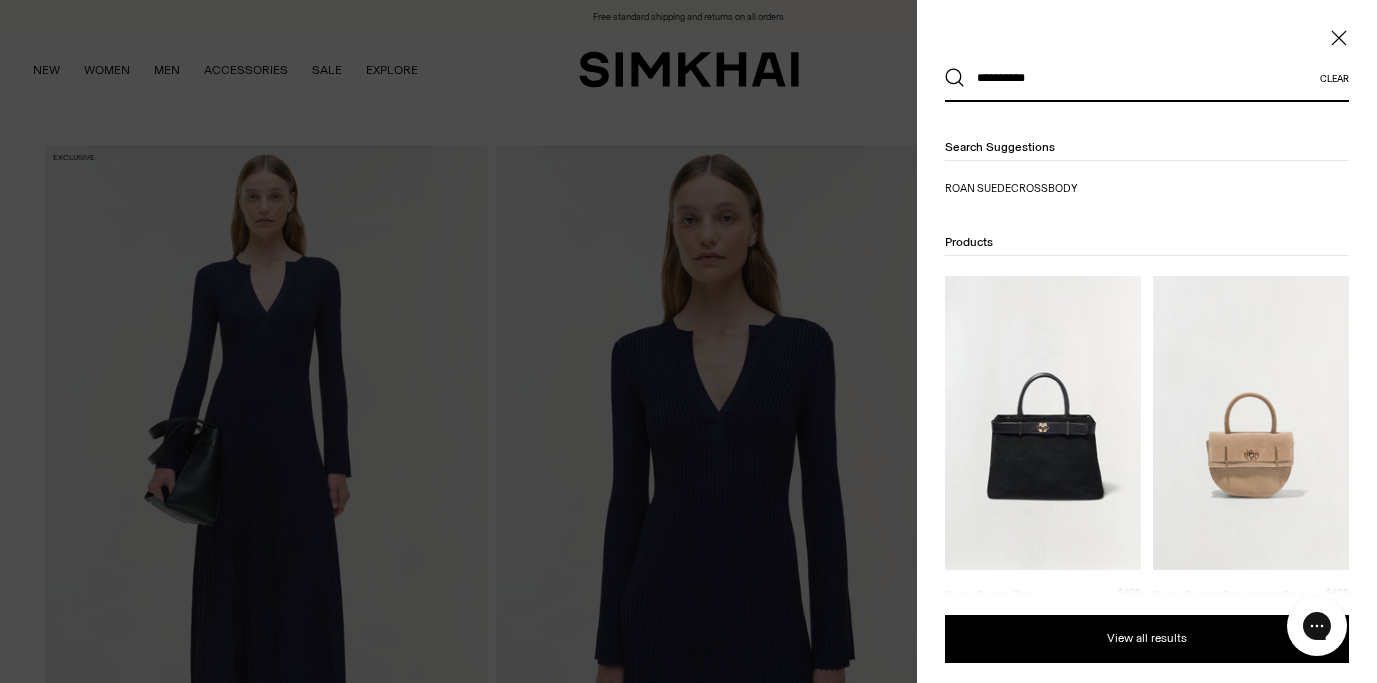 type on "**********" 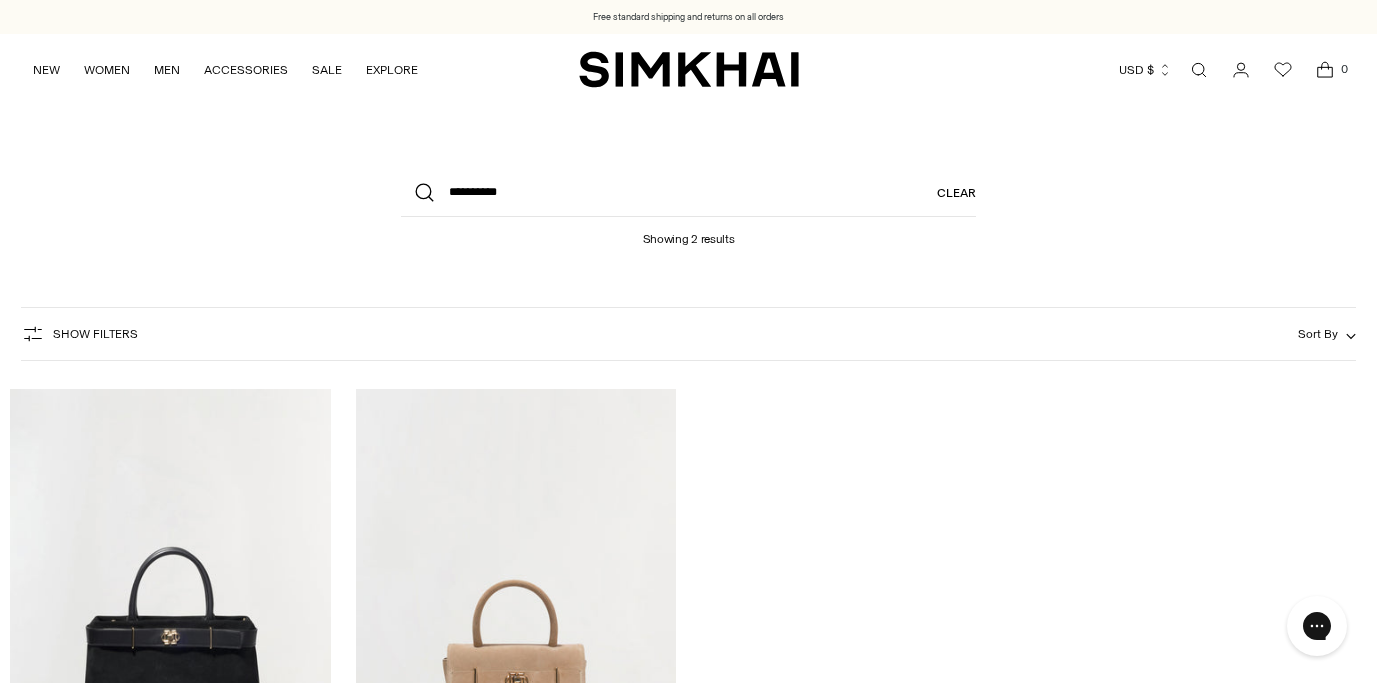 scroll, scrollTop: 0, scrollLeft: 0, axis: both 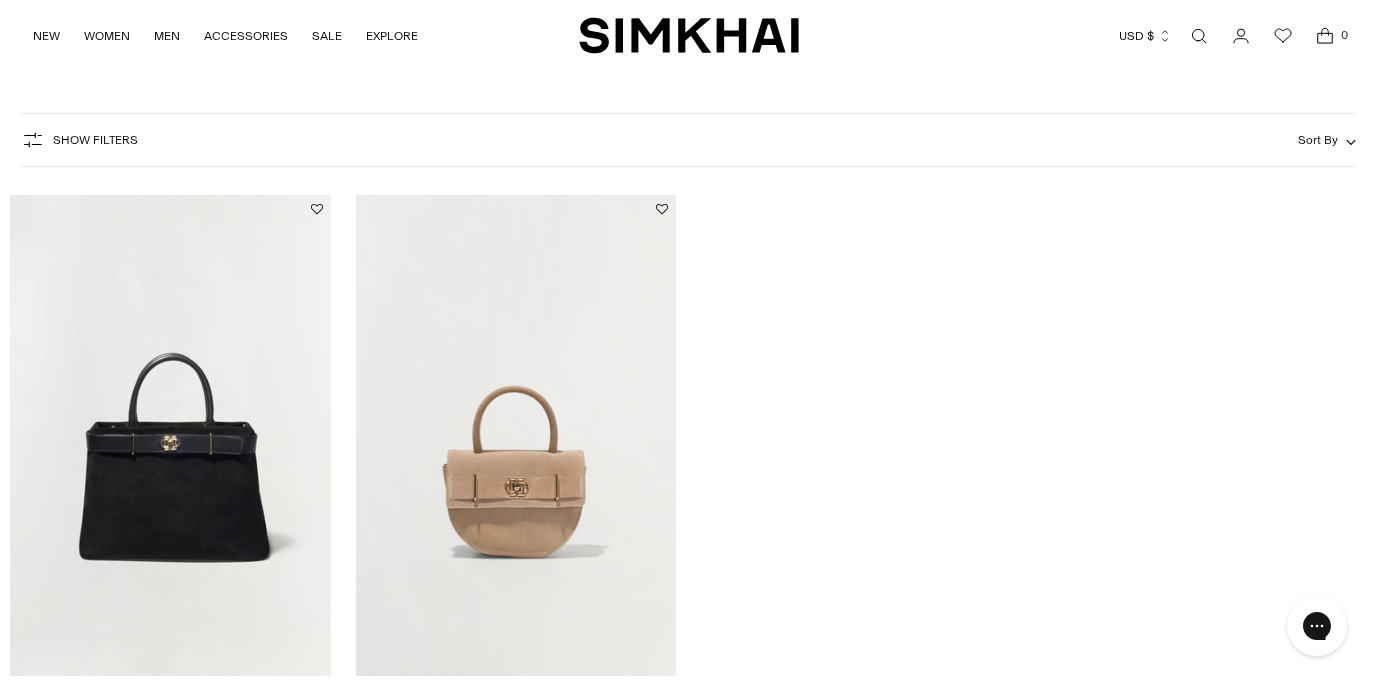 click at bounding box center [170, 435] 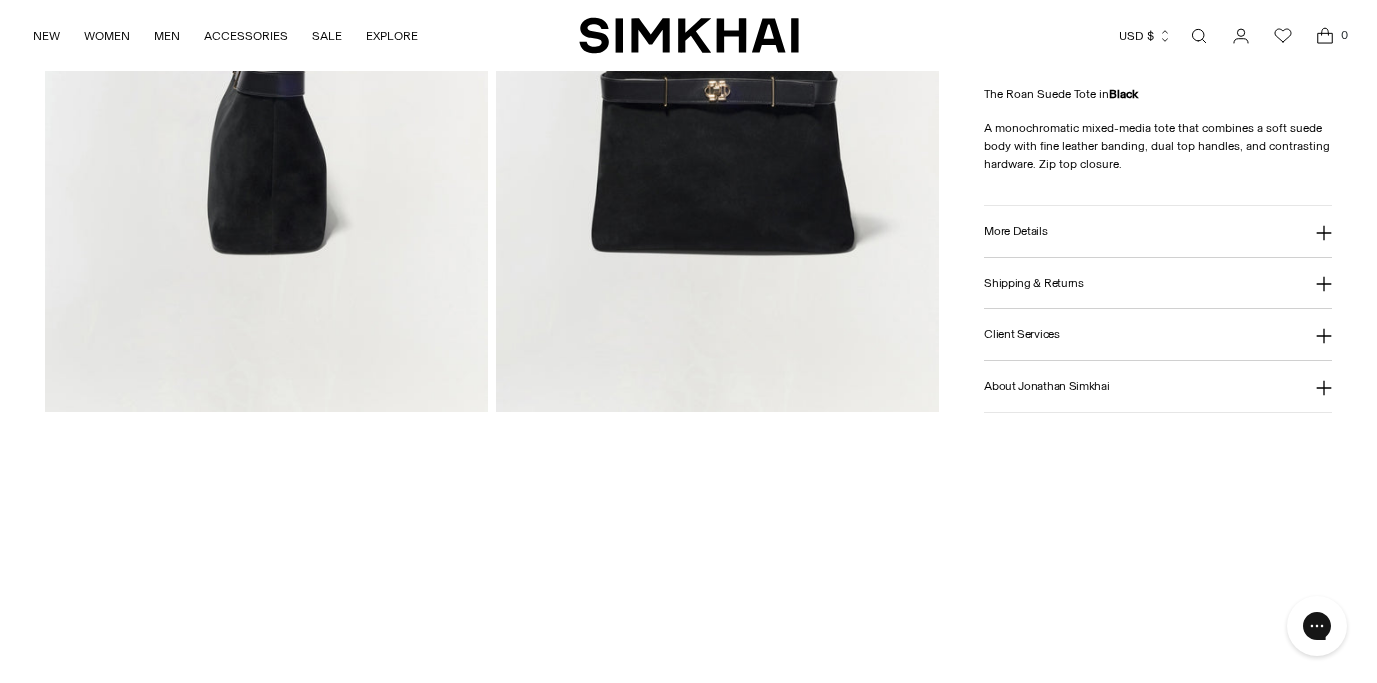 scroll, scrollTop: 1215, scrollLeft: 0, axis: vertical 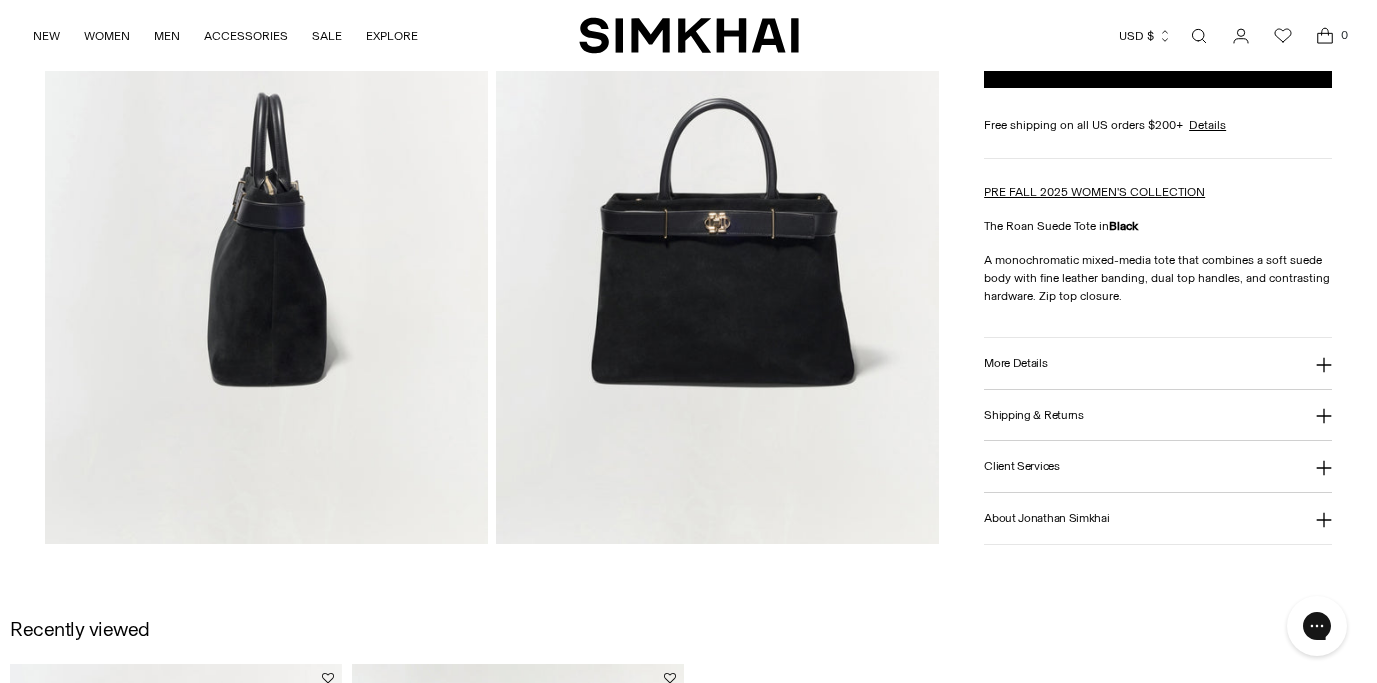 click at bounding box center (1324, 365) 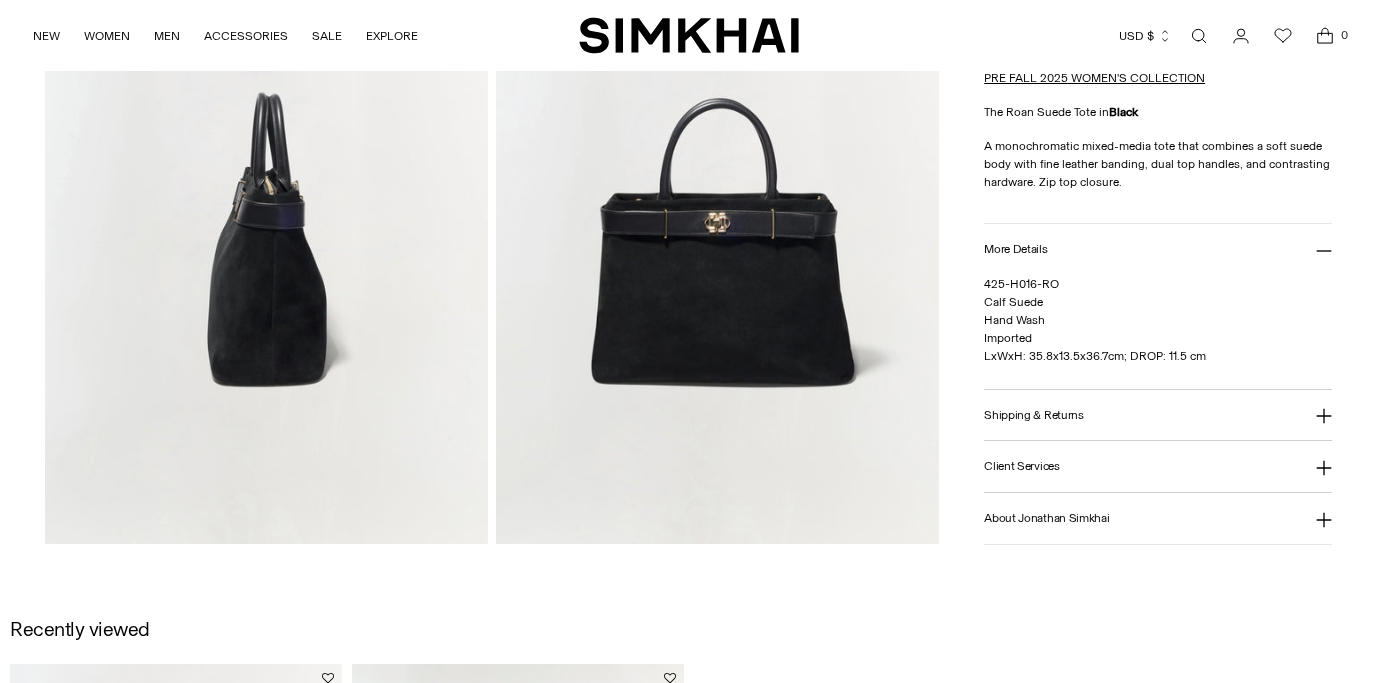drag, startPoint x: 984, startPoint y: 355, endPoint x: 1206, endPoint y: 350, distance: 222.0563 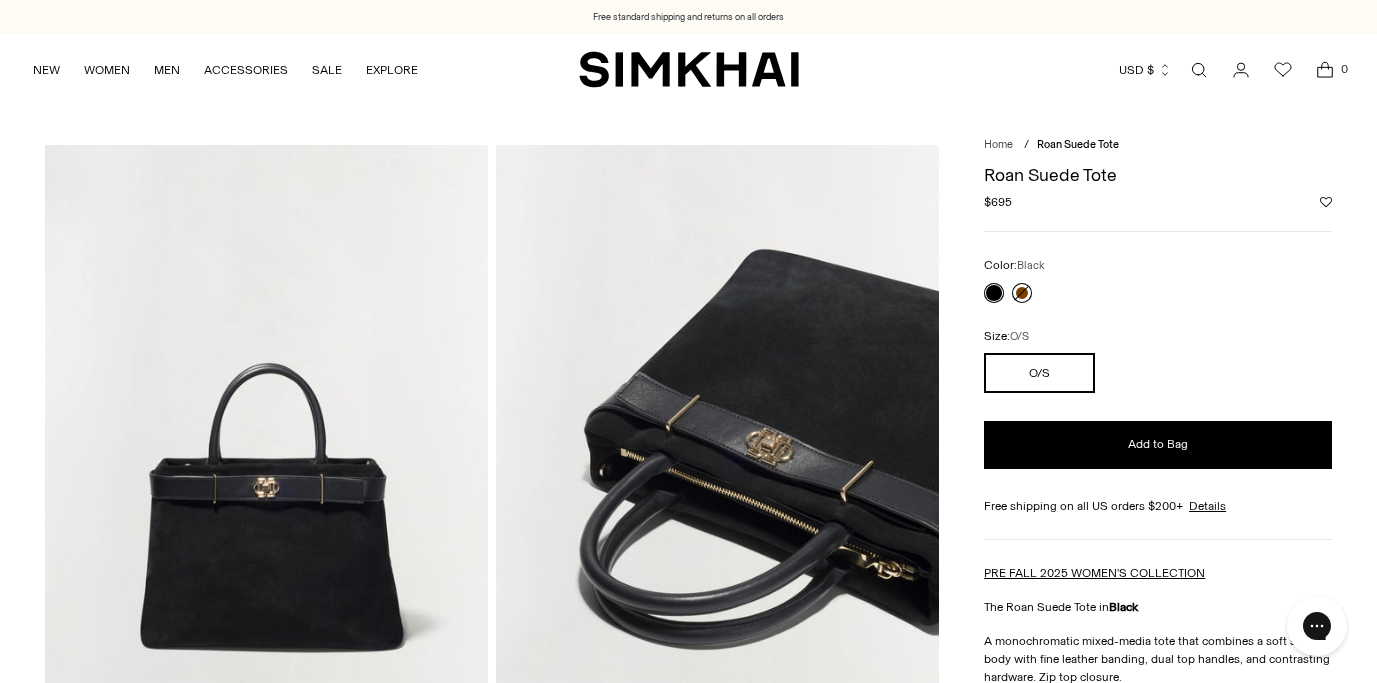 scroll, scrollTop: 0, scrollLeft: 0, axis: both 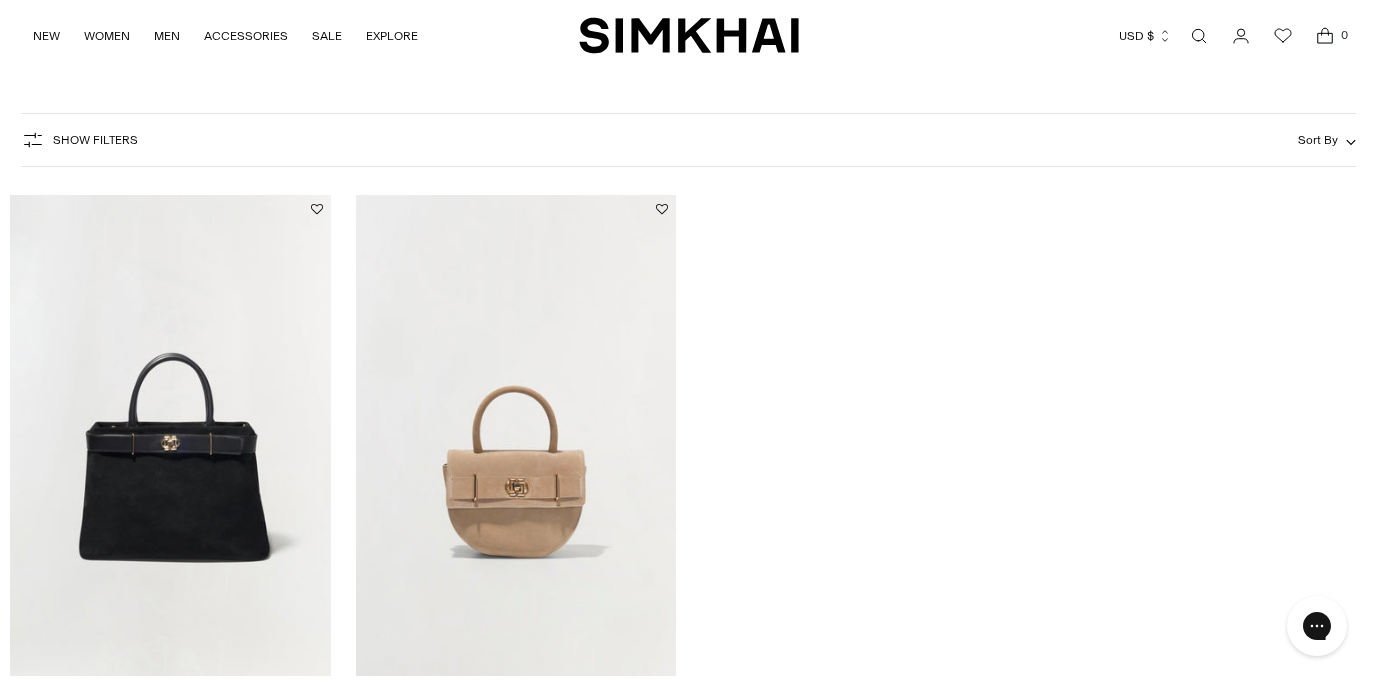 click at bounding box center (1199, 36) 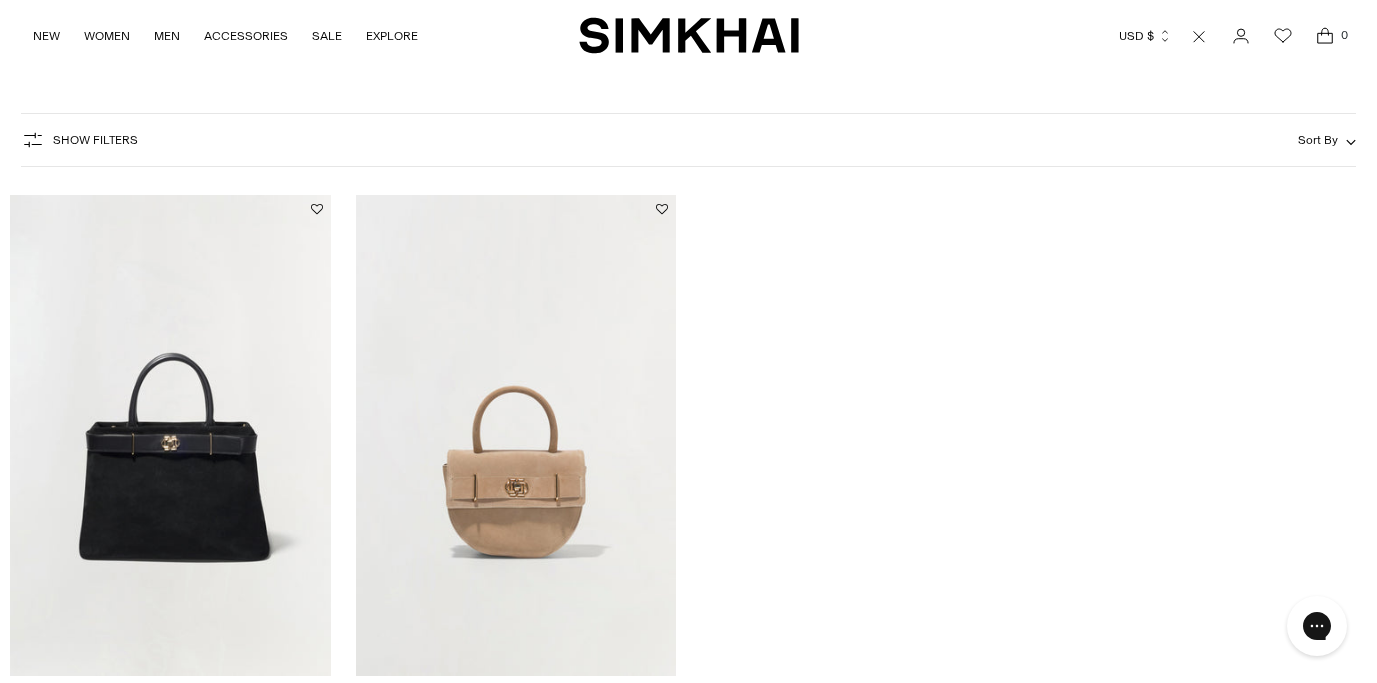 scroll, scrollTop: 0, scrollLeft: 0, axis: both 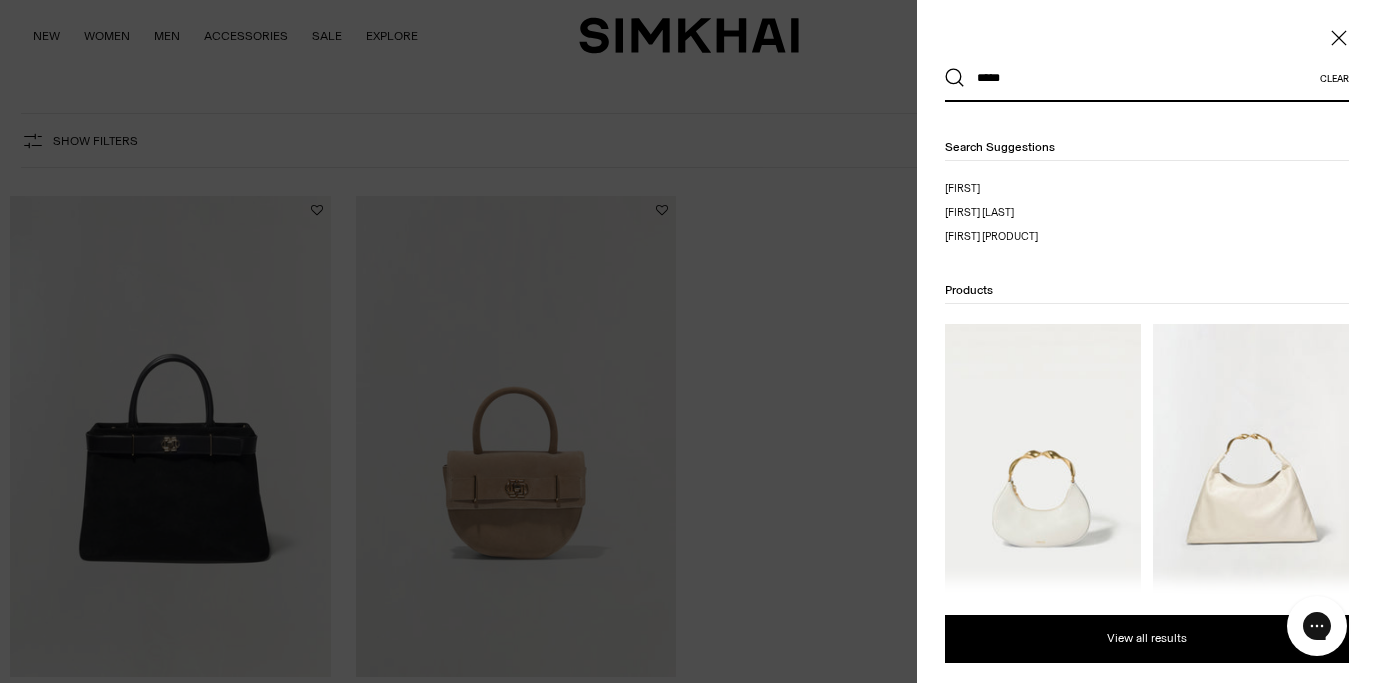 type on "*****" 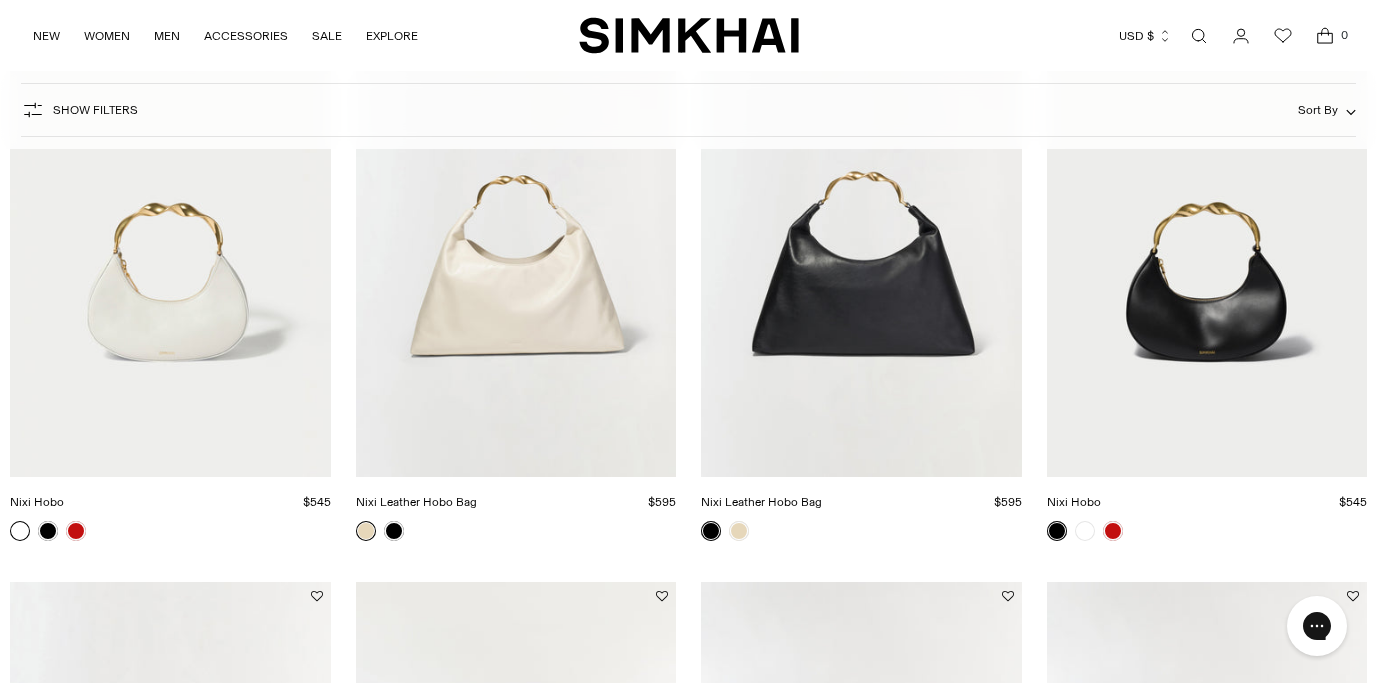 scroll, scrollTop: 436, scrollLeft: 0, axis: vertical 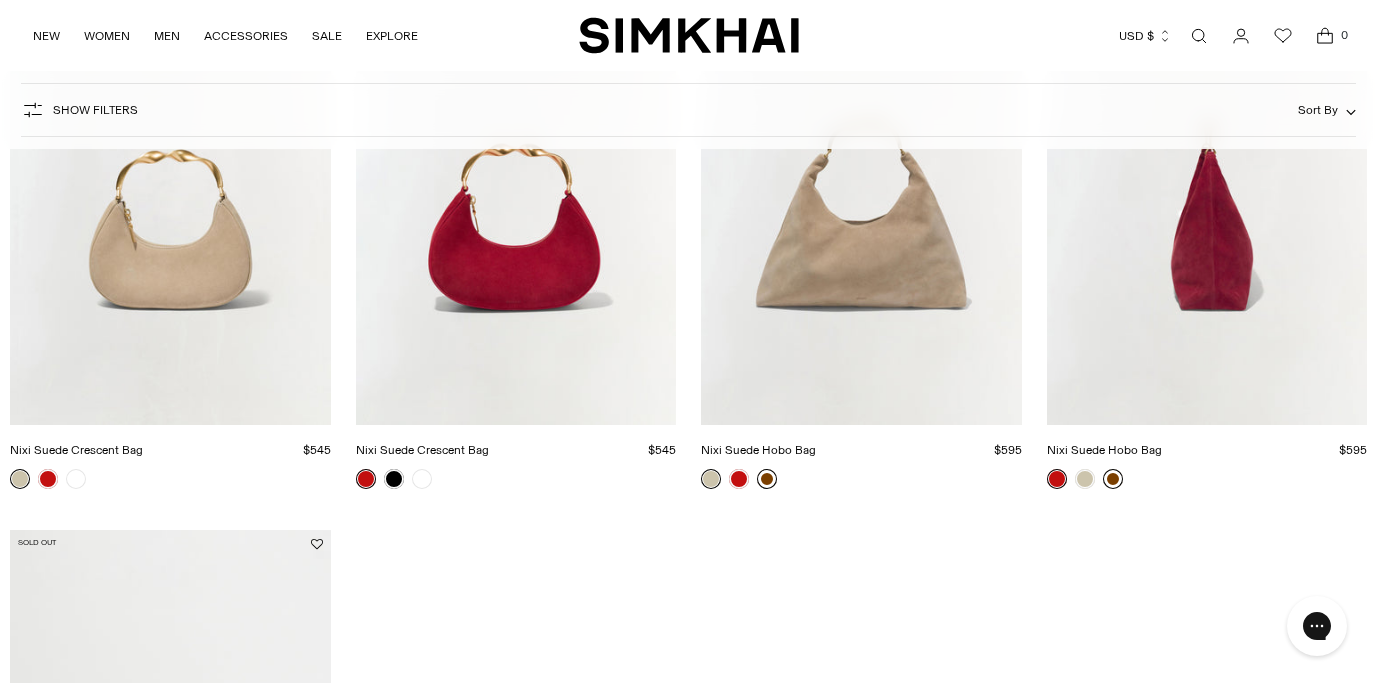 click at bounding box center (1207, 184) 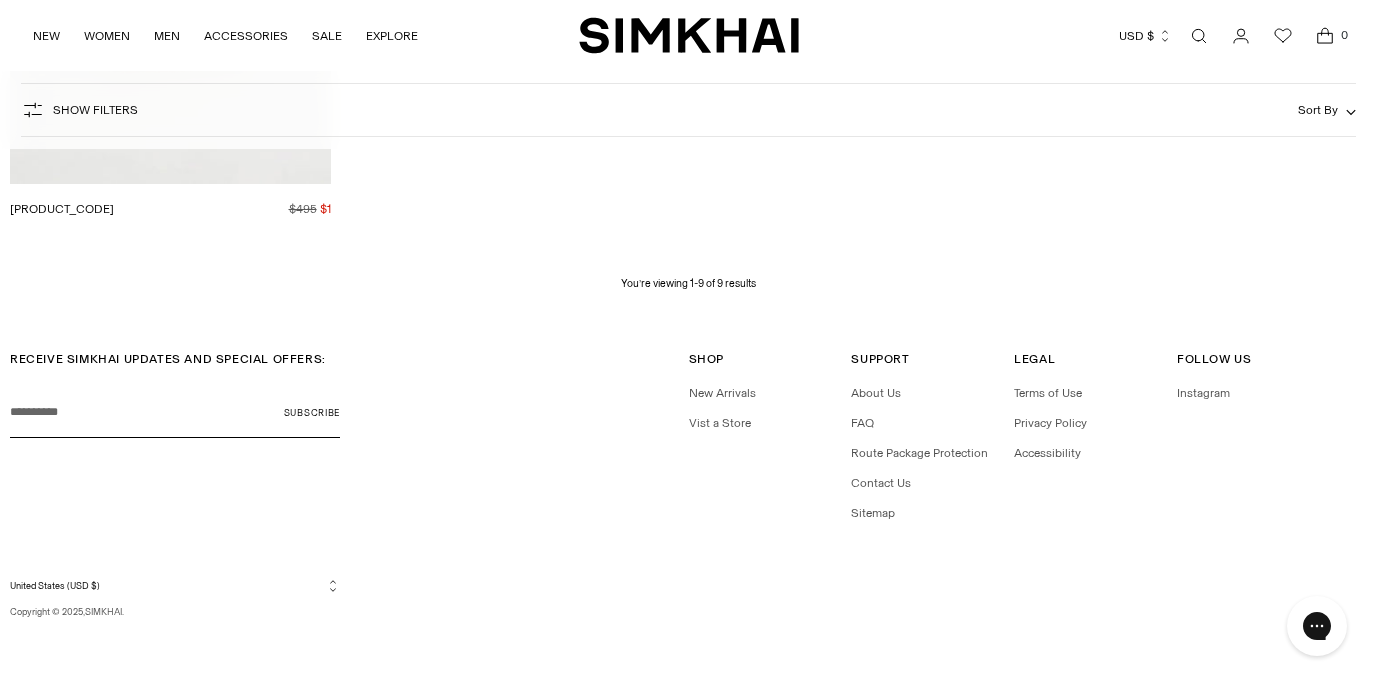 scroll, scrollTop: 1857, scrollLeft: 0, axis: vertical 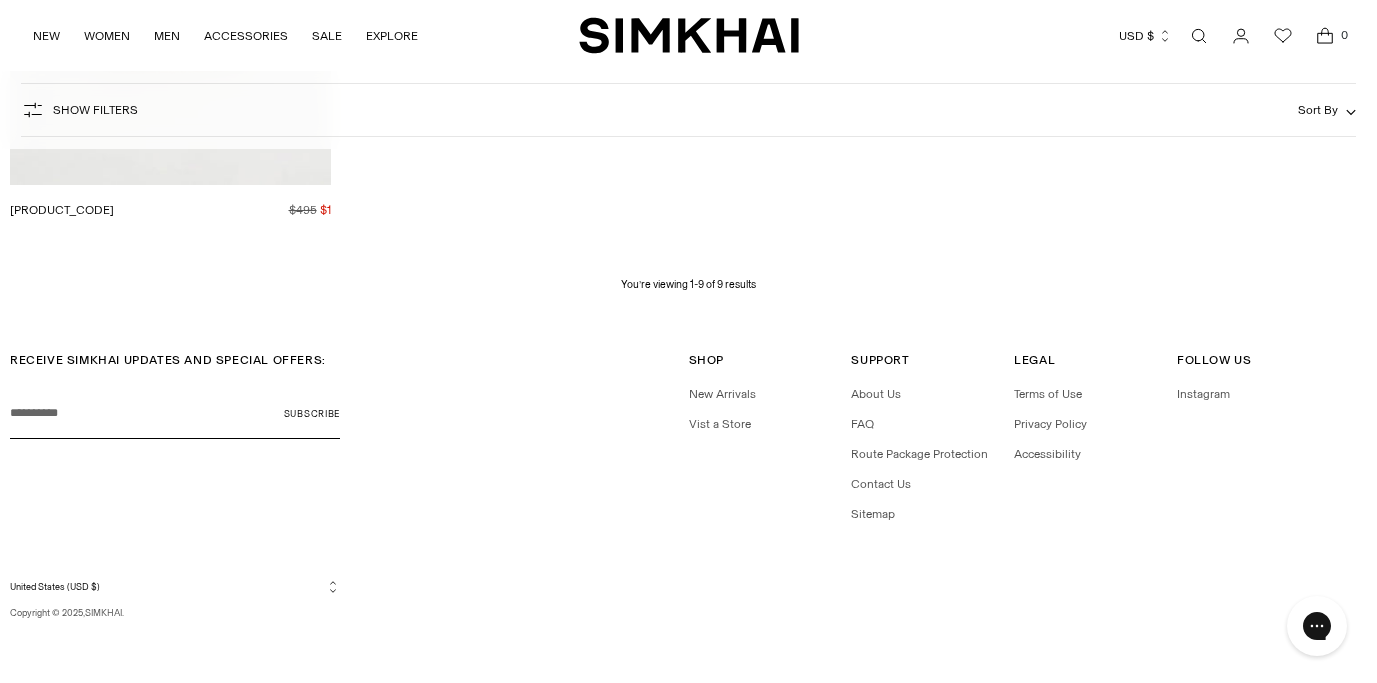click at bounding box center (1199, 36) 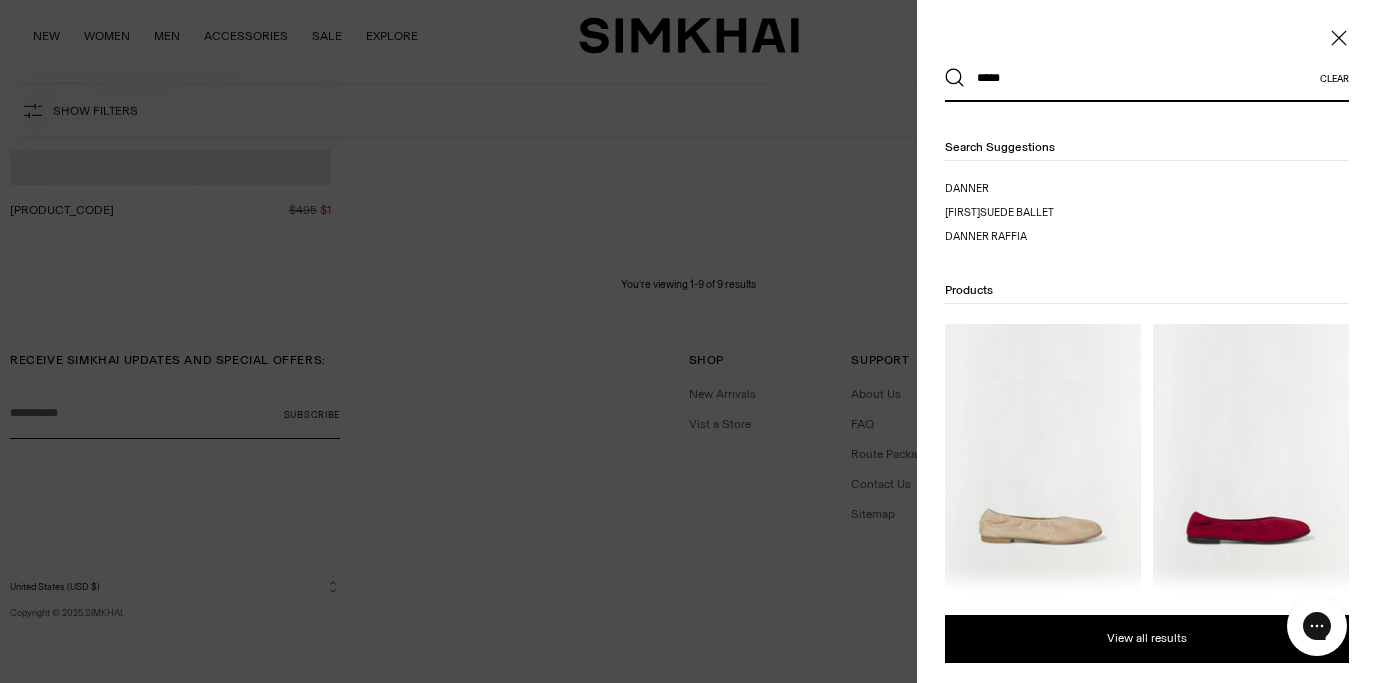 type on "*****" 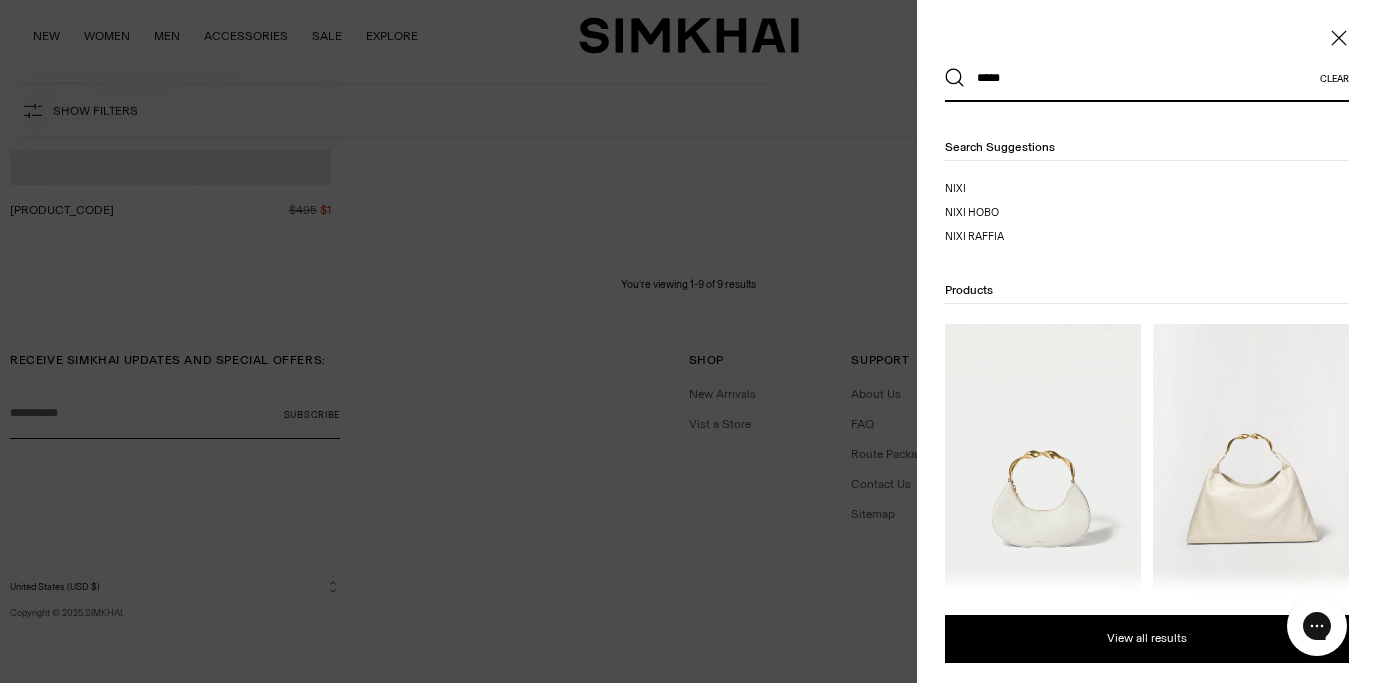type on "*****" 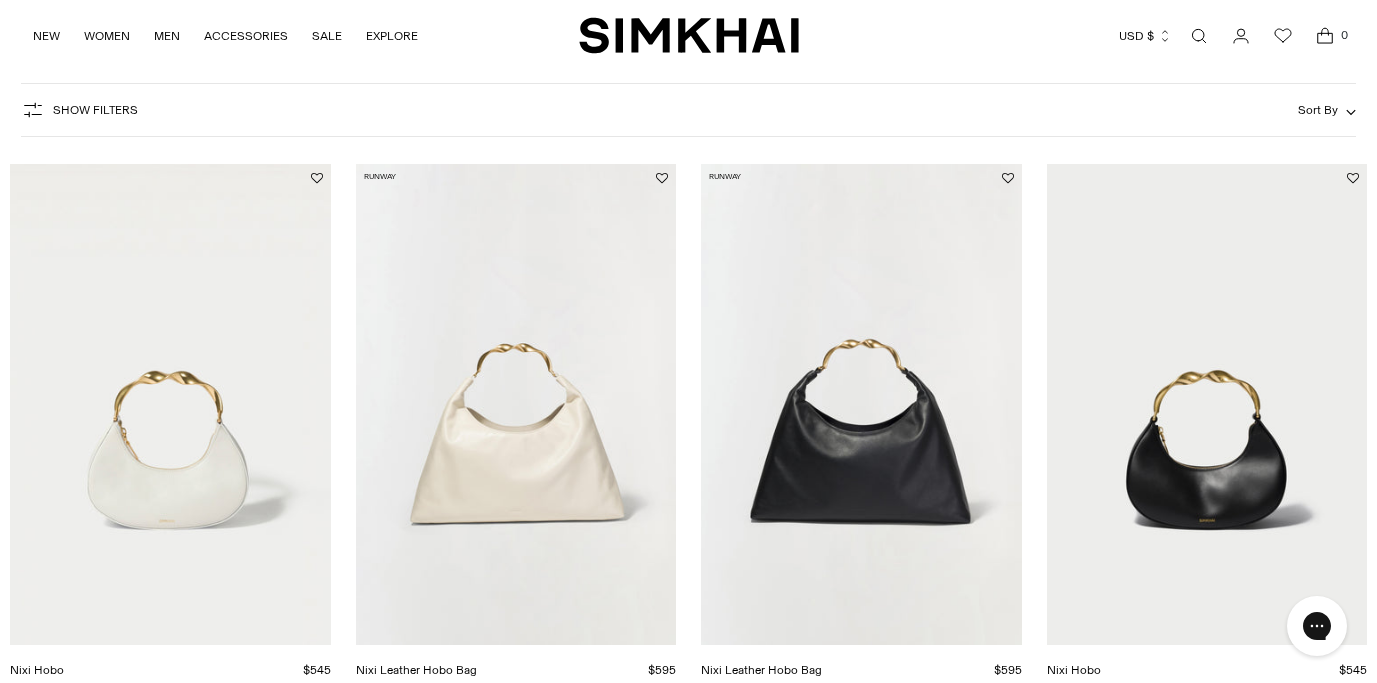 scroll, scrollTop: 405, scrollLeft: 0, axis: vertical 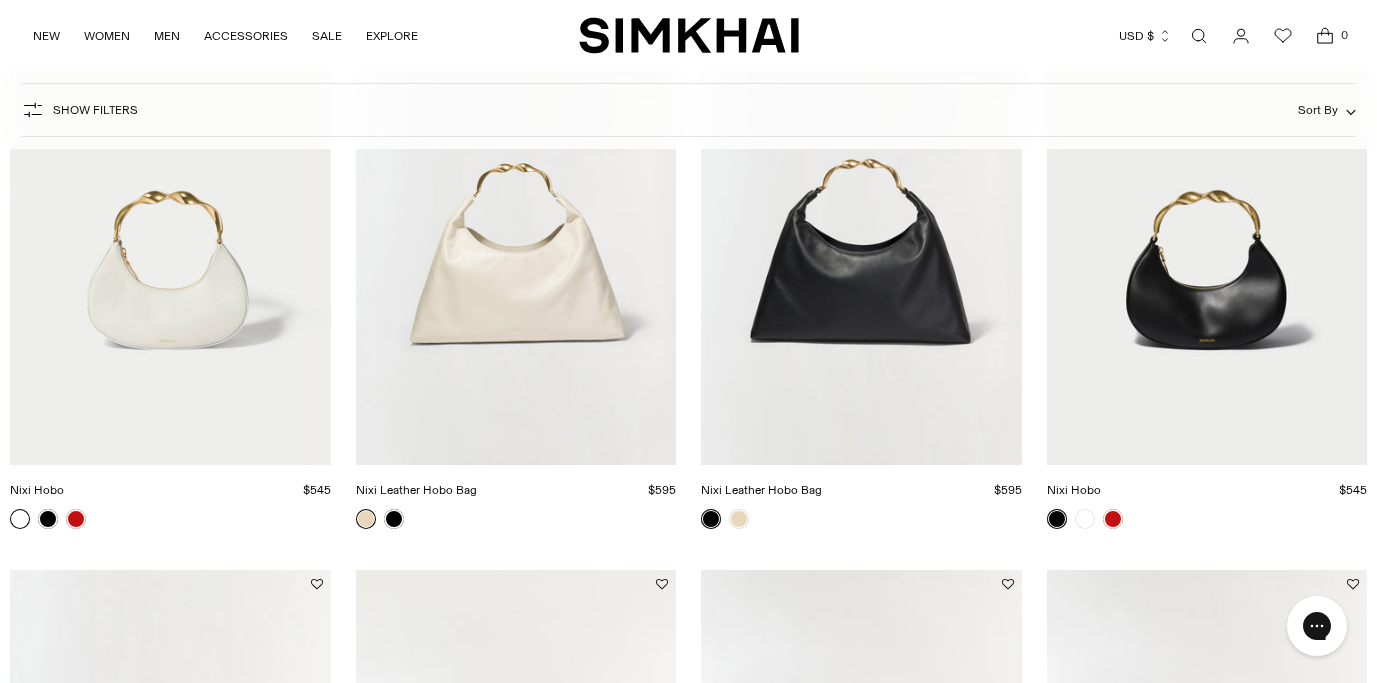 click at bounding box center [1199, 36] 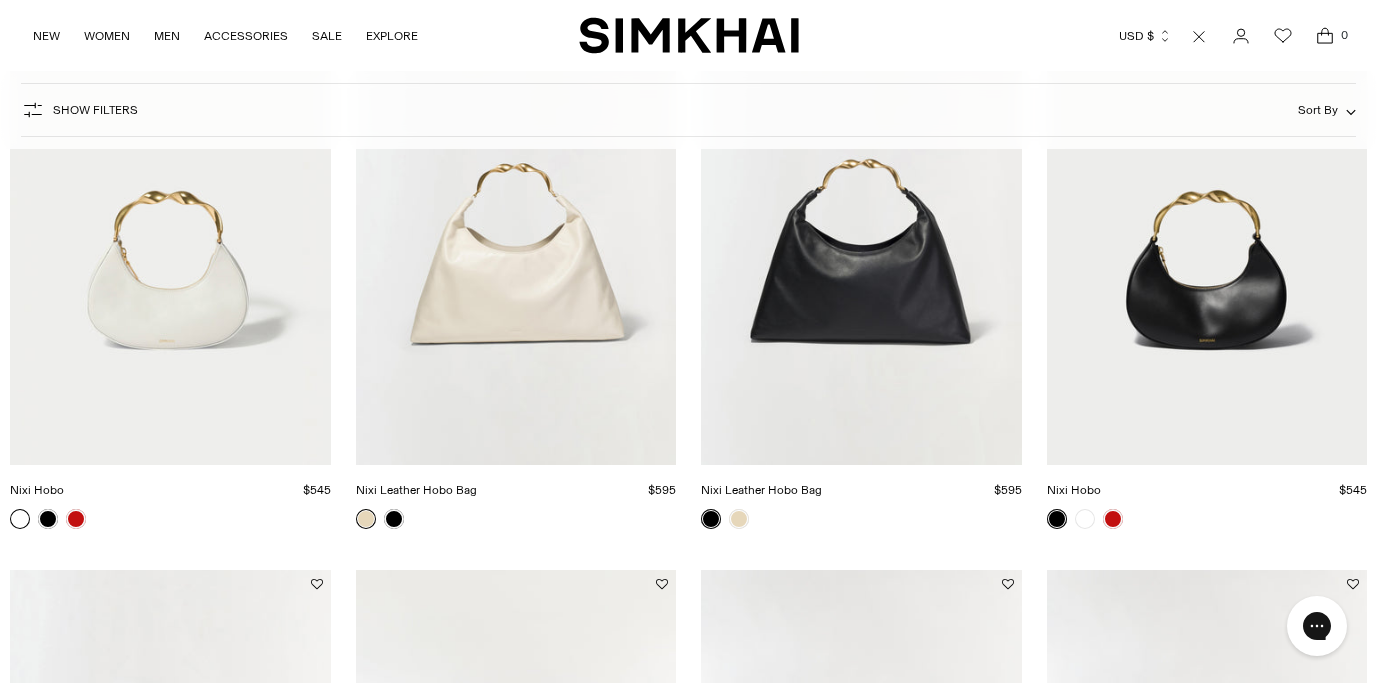 scroll, scrollTop: 0, scrollLeft: 0, axis: both 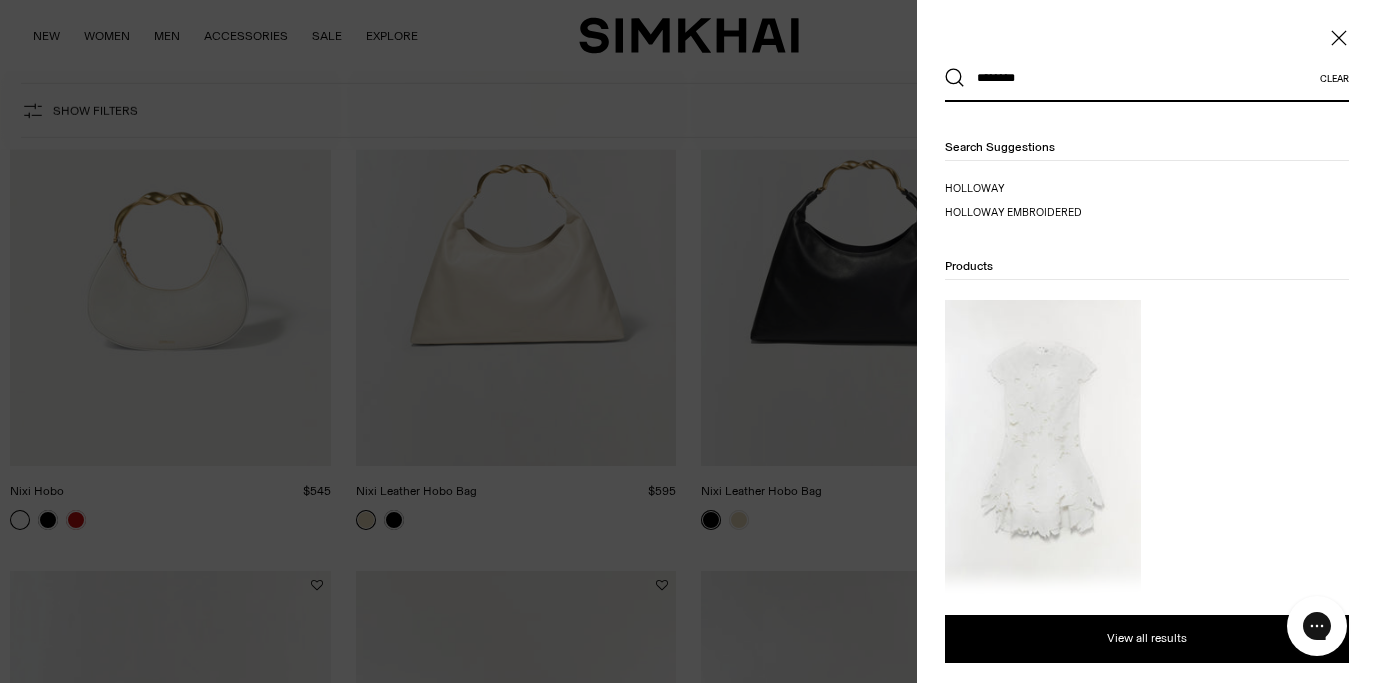 type on "********" 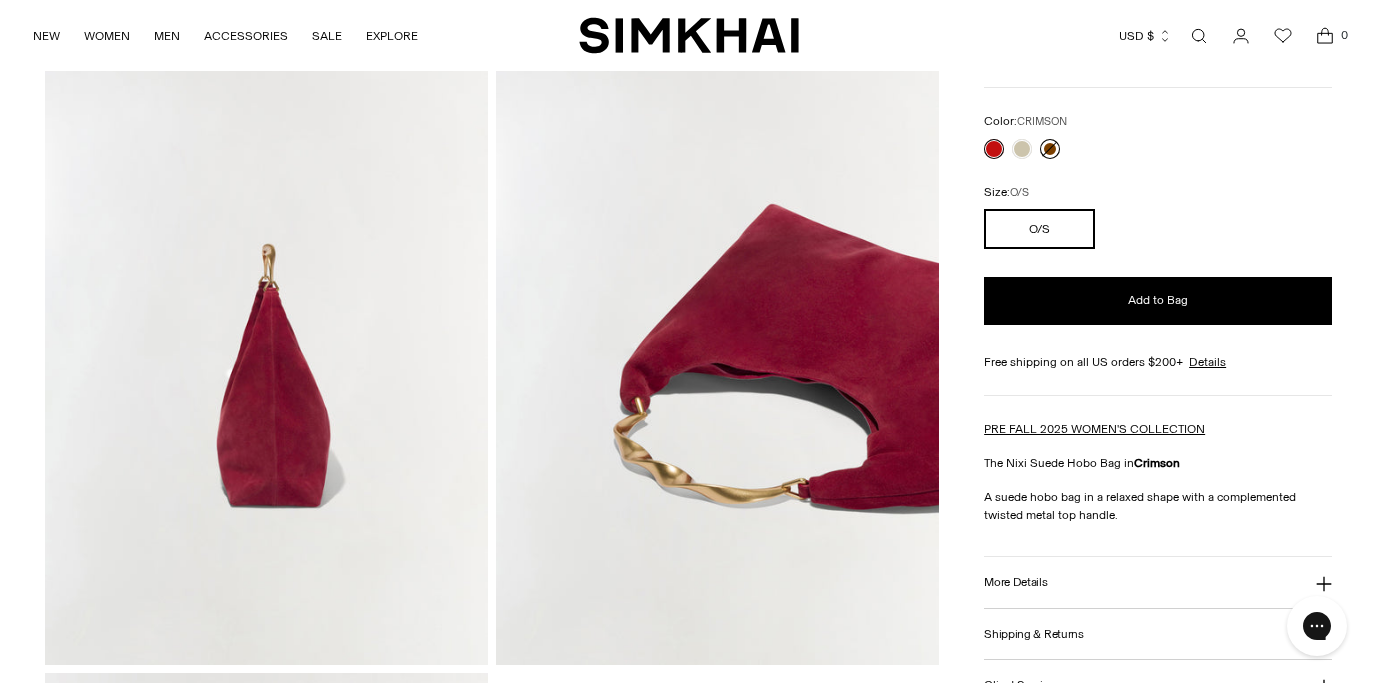scroll, scrollTop: 144, scrollLeft: 0, axis: vertical 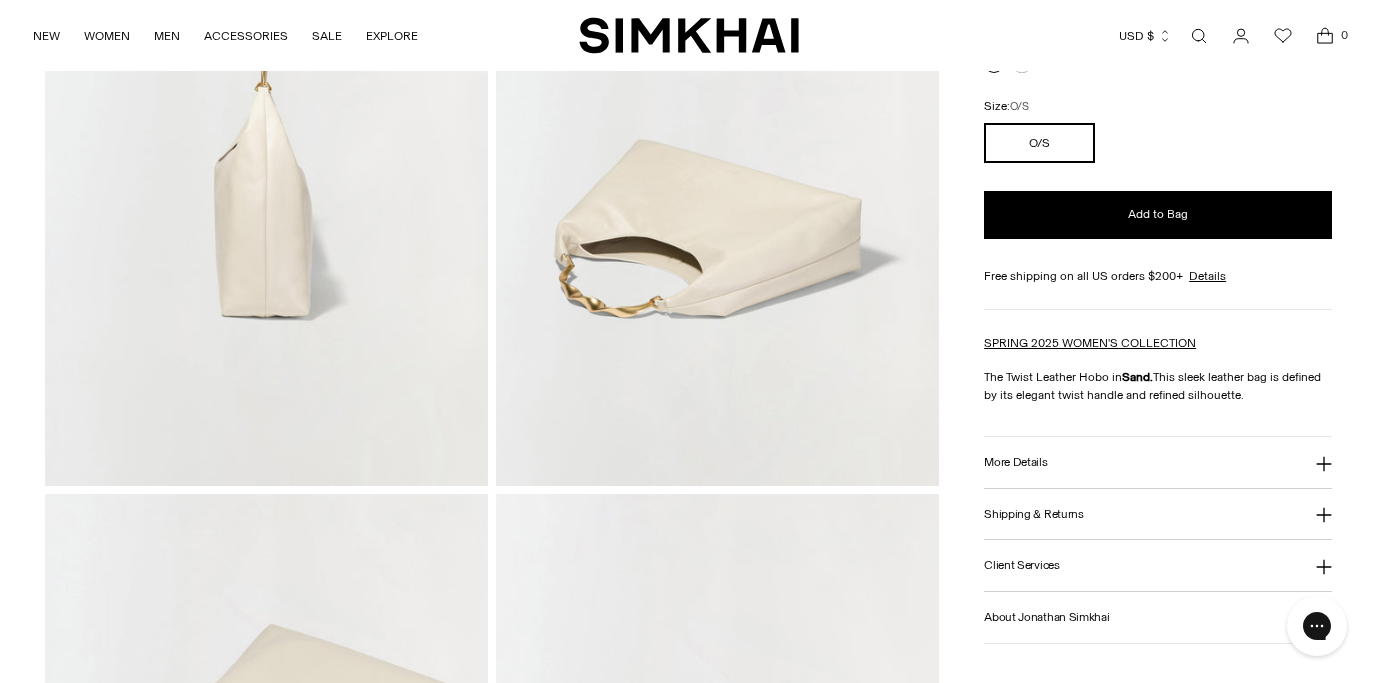 click on "Home
/
Nixi Leather Hobo Bag
Nixi Leather Hobo Bag
Regular price
$595
Unit price
/ per
Runway
/" at bounding box center [688, 154] 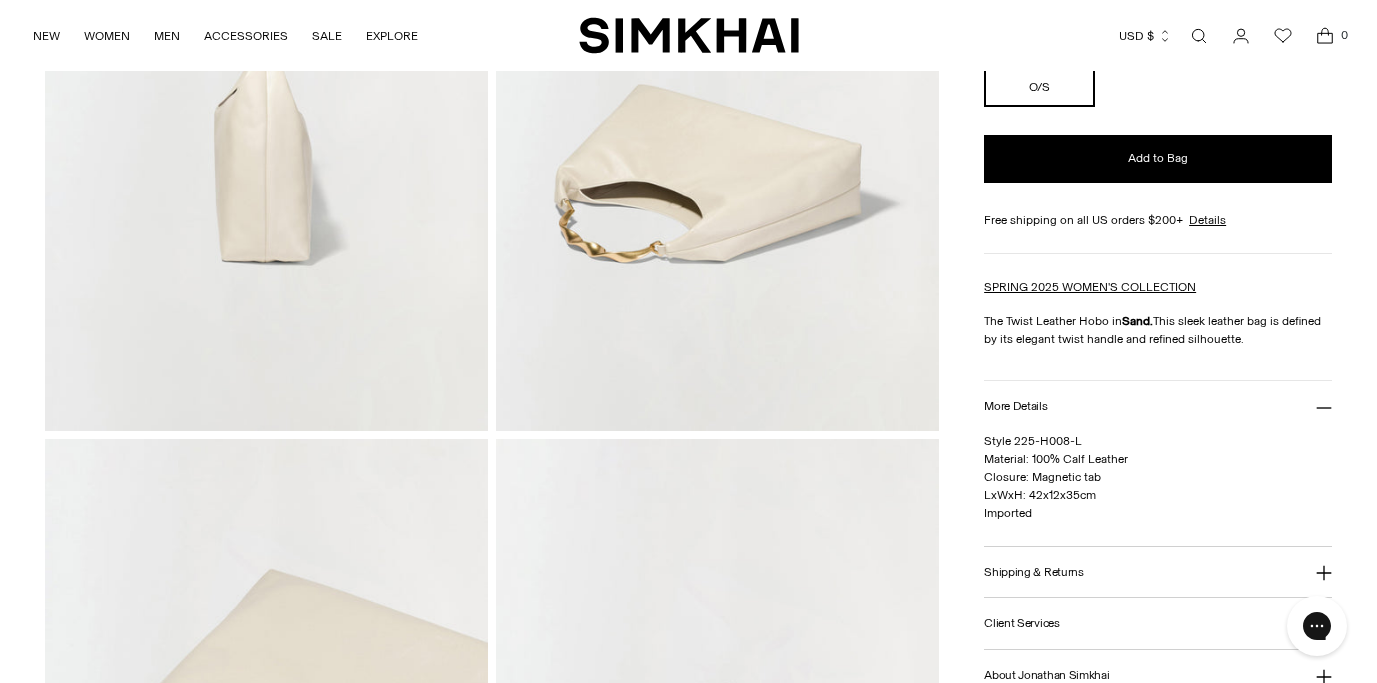 scroll, scrollTop: 1051, scrollLeft: 0, axis: vertical 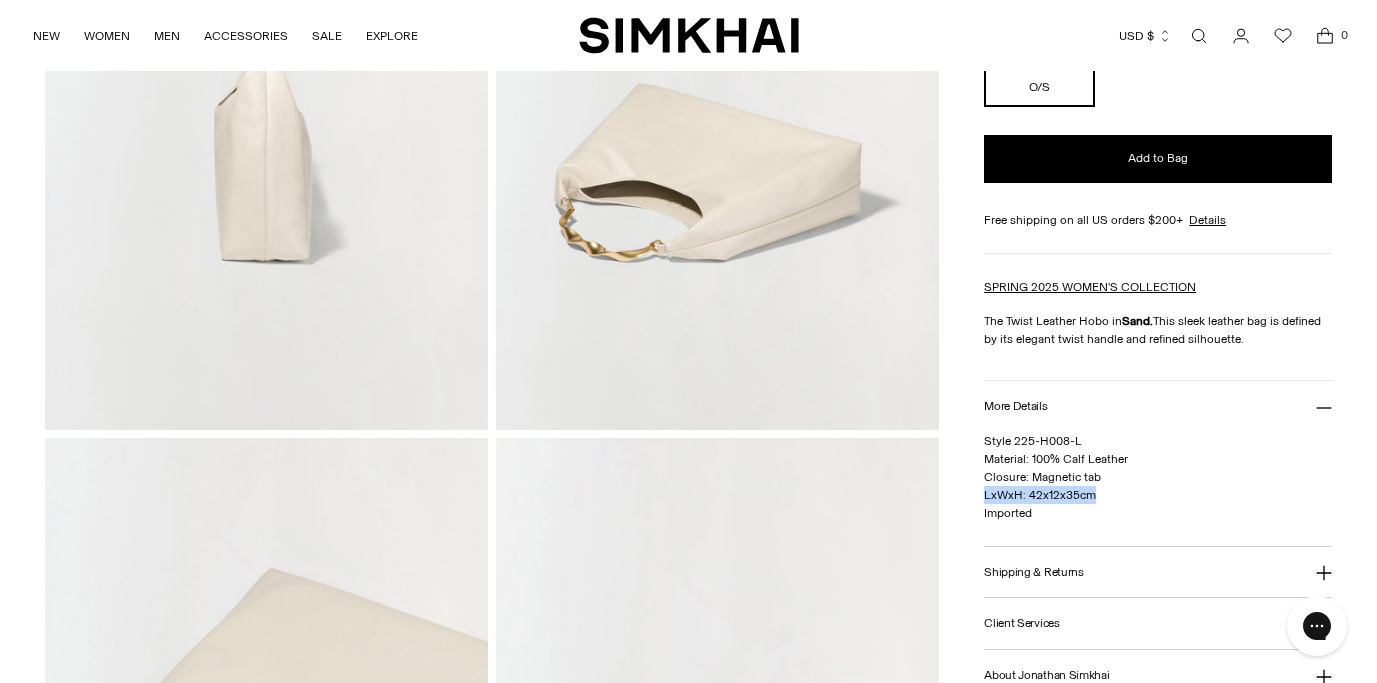drag, startPoint x: 986, startPoint y: 493, endPoint x: 1143, endPoint y: 493, distance: 157 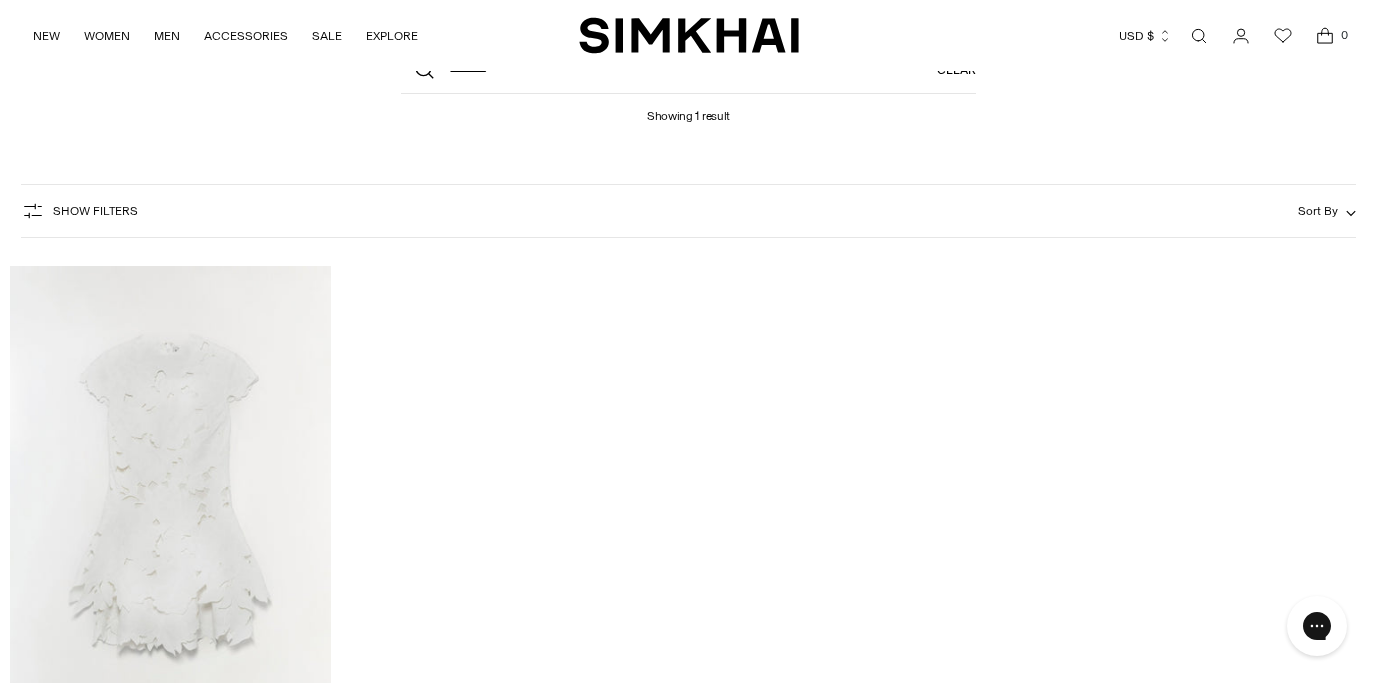 scroll, scrollTop: 0, scrollLeft: 0, axis: both 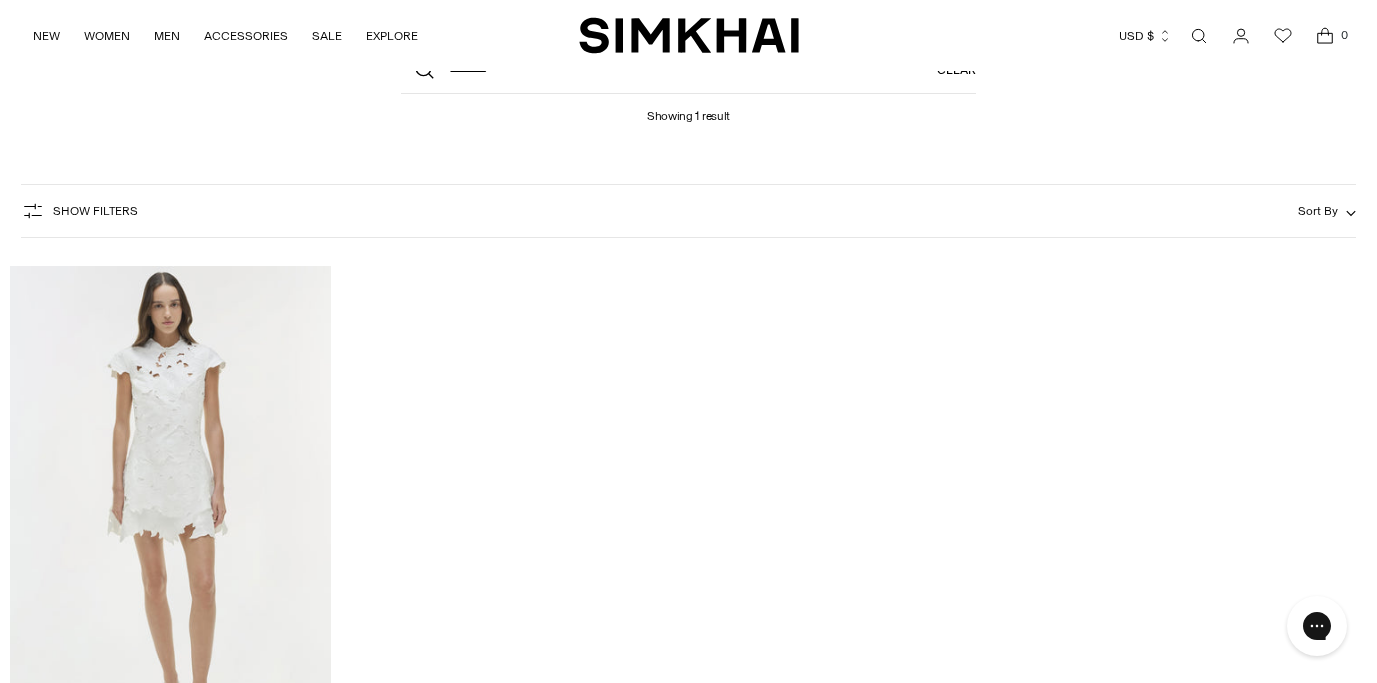 click at bounding box center [170, 506] 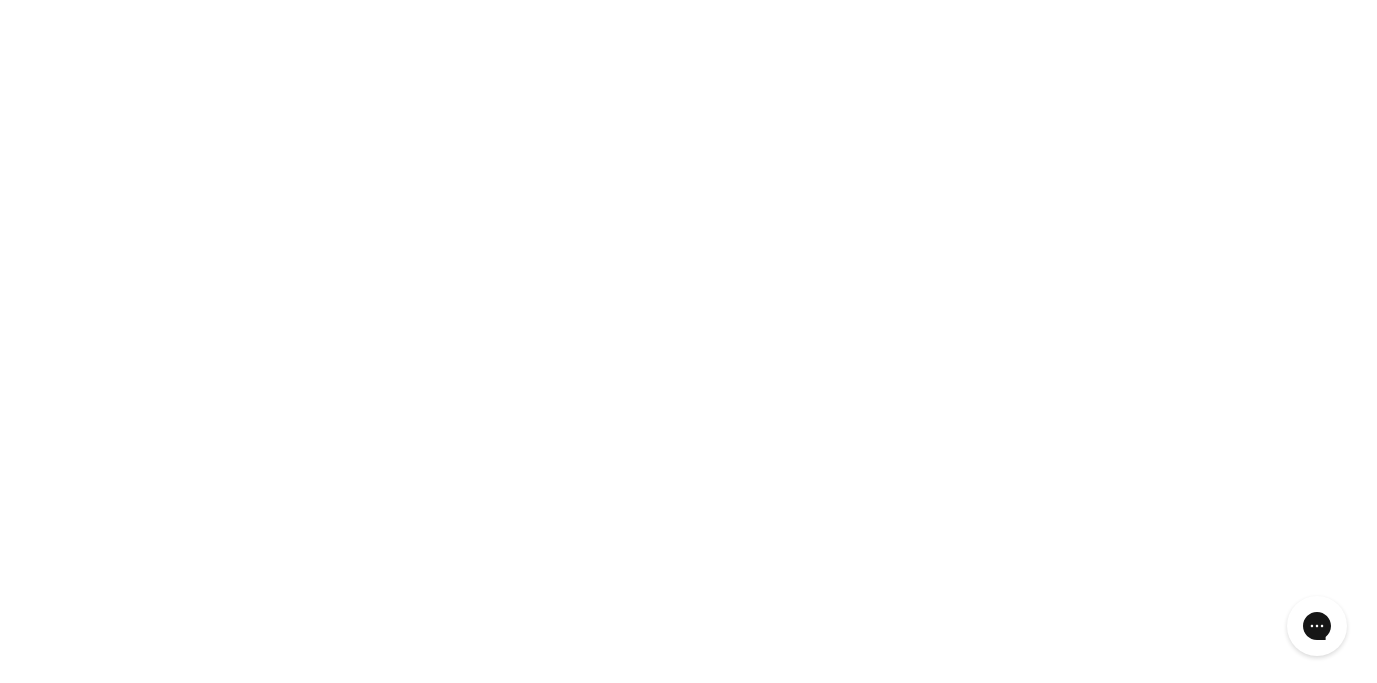 scroll, scrollTop: 0, scrollLeft: 0, axis: both 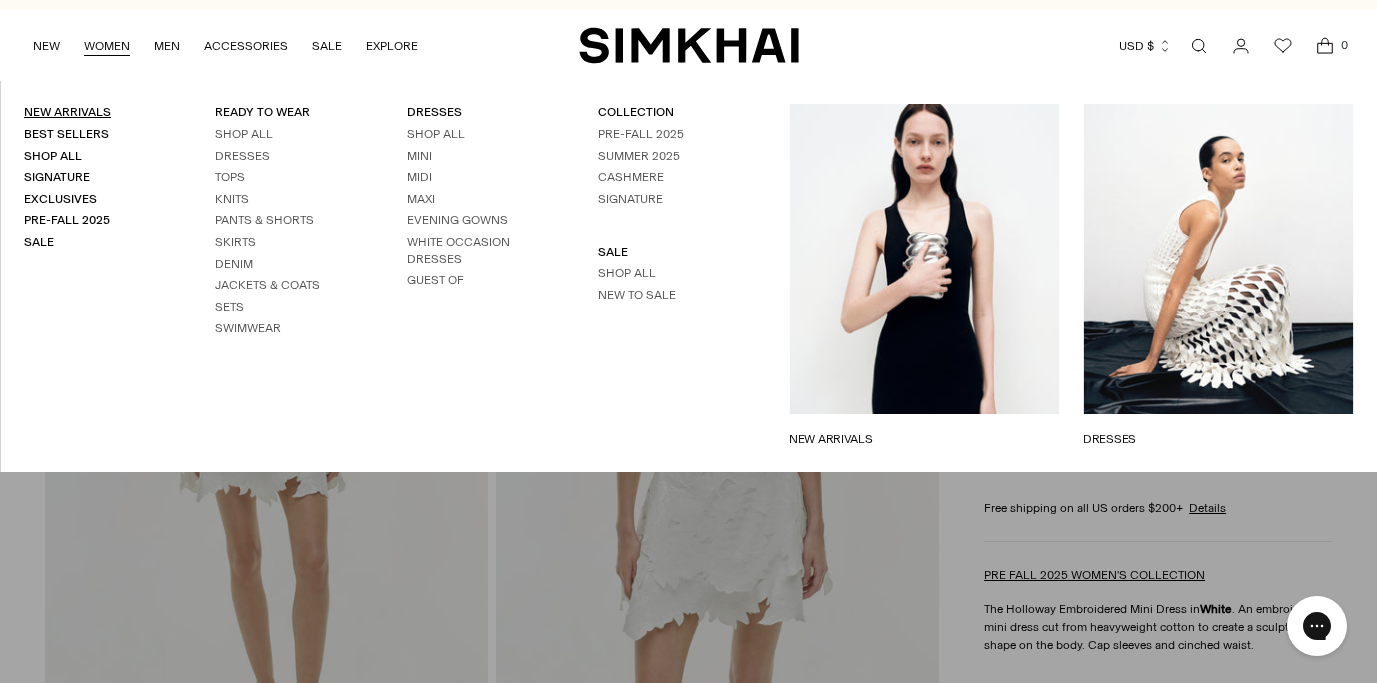click on "New Arrivals" at bounding box center [67, 112] 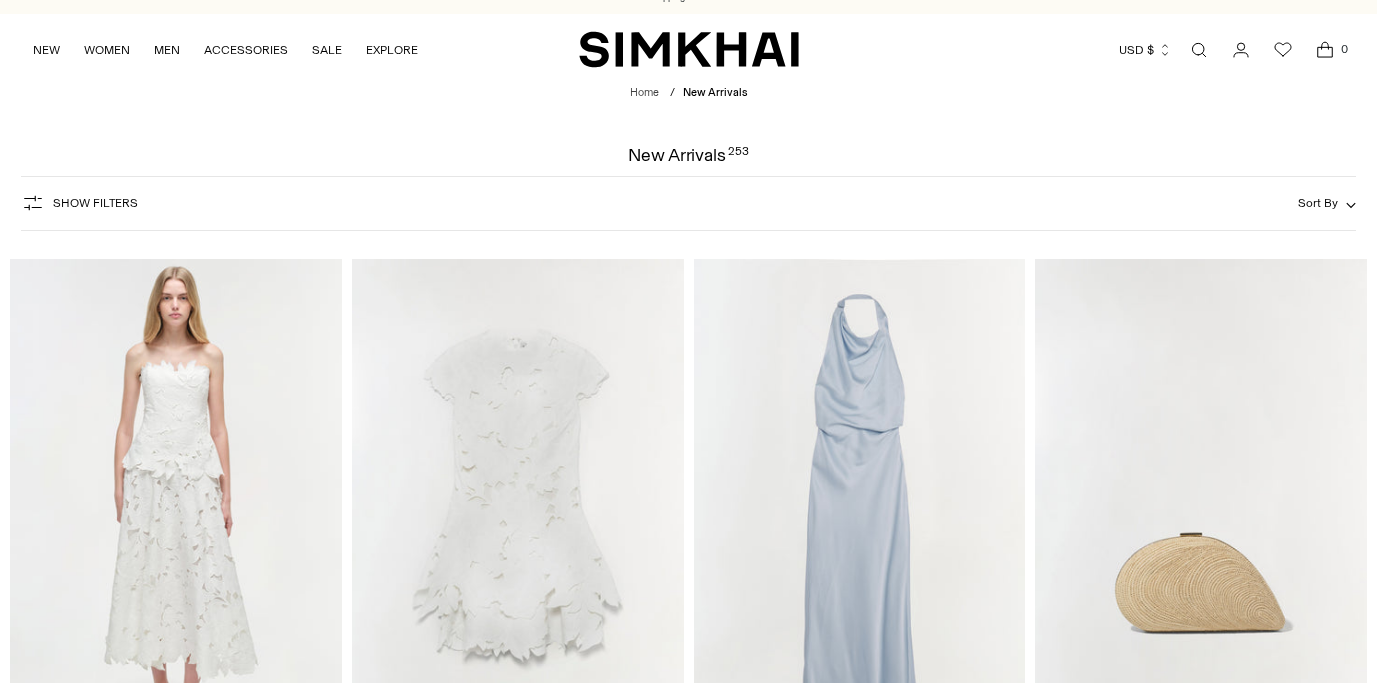 scroll, scrollTop: 621, scrollLeft: 0, axis: vertical 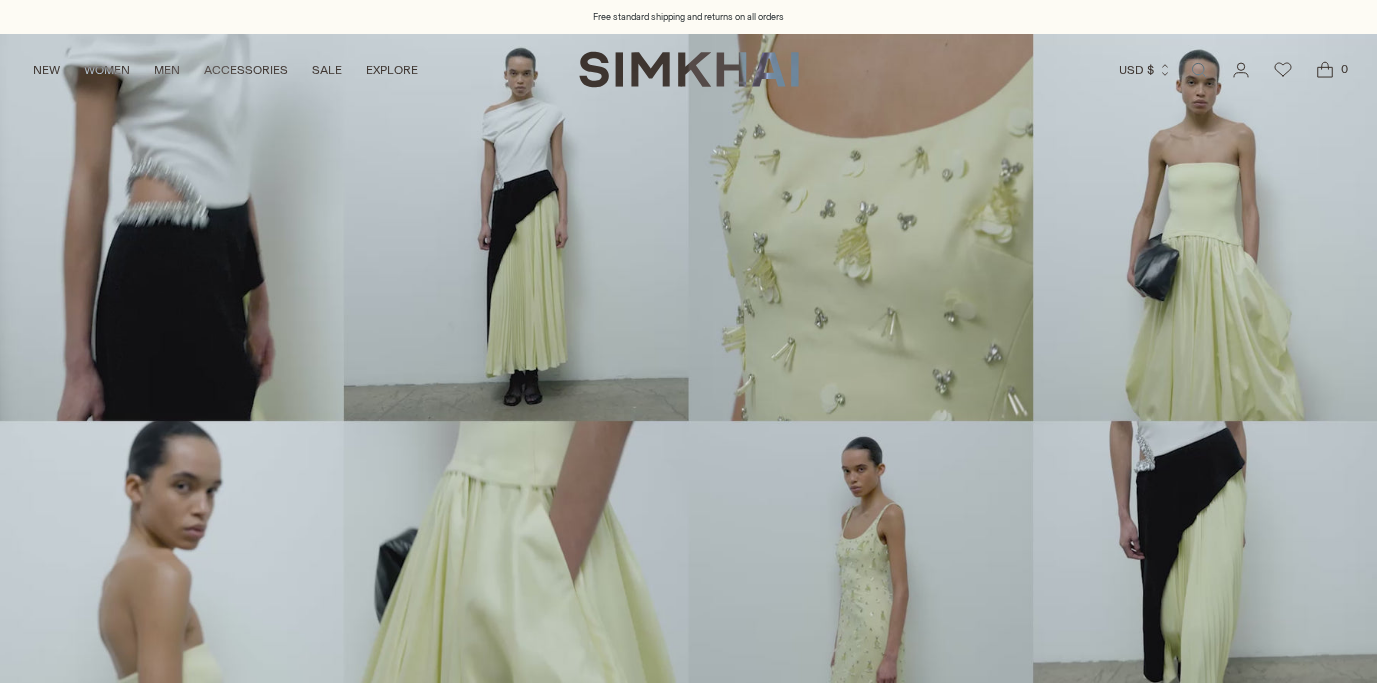 click at bounding box center [1199, 70] 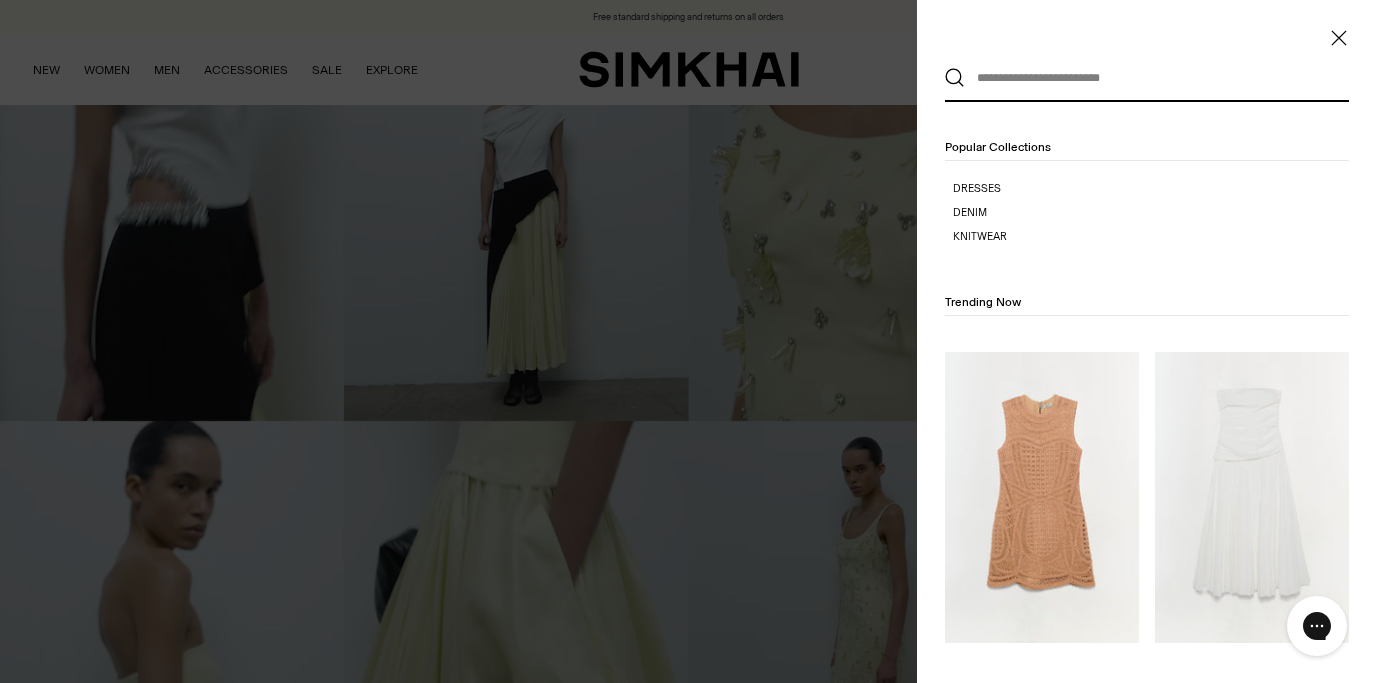 scroll, scrollTop: 0, scrollLeft: 0, axis: both 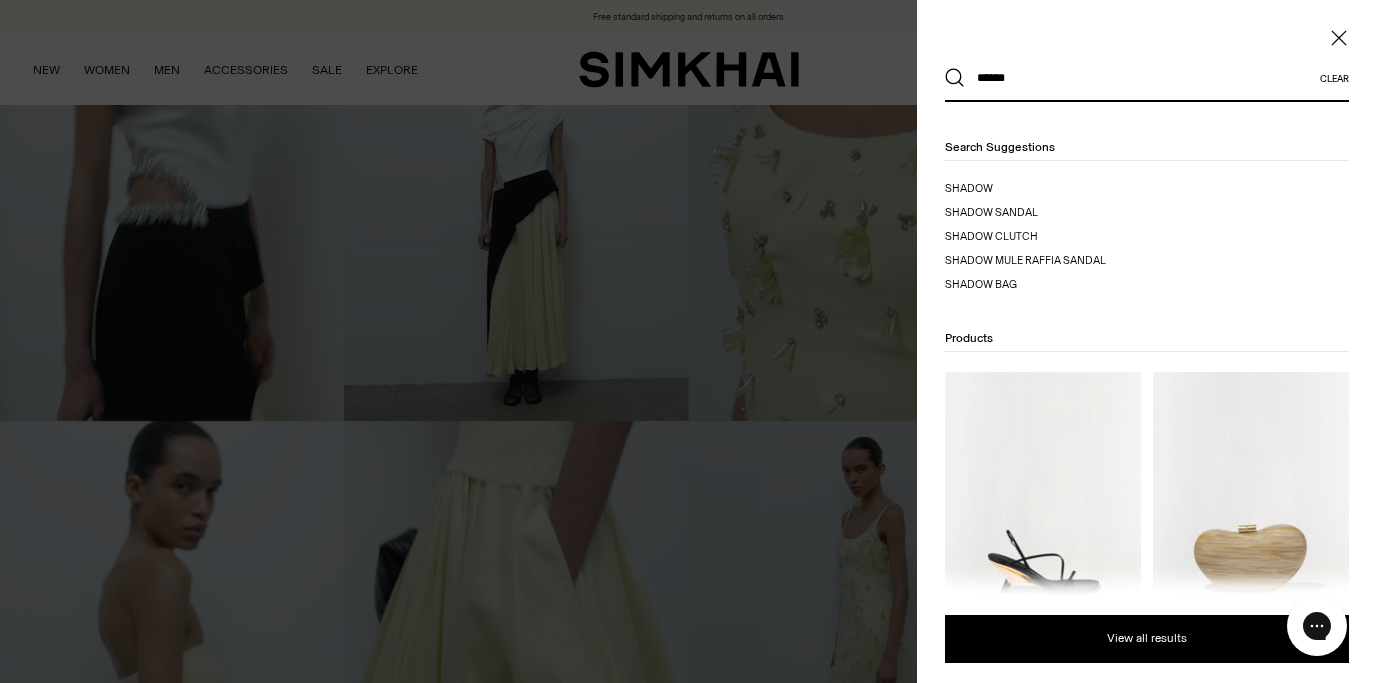 type on "******" 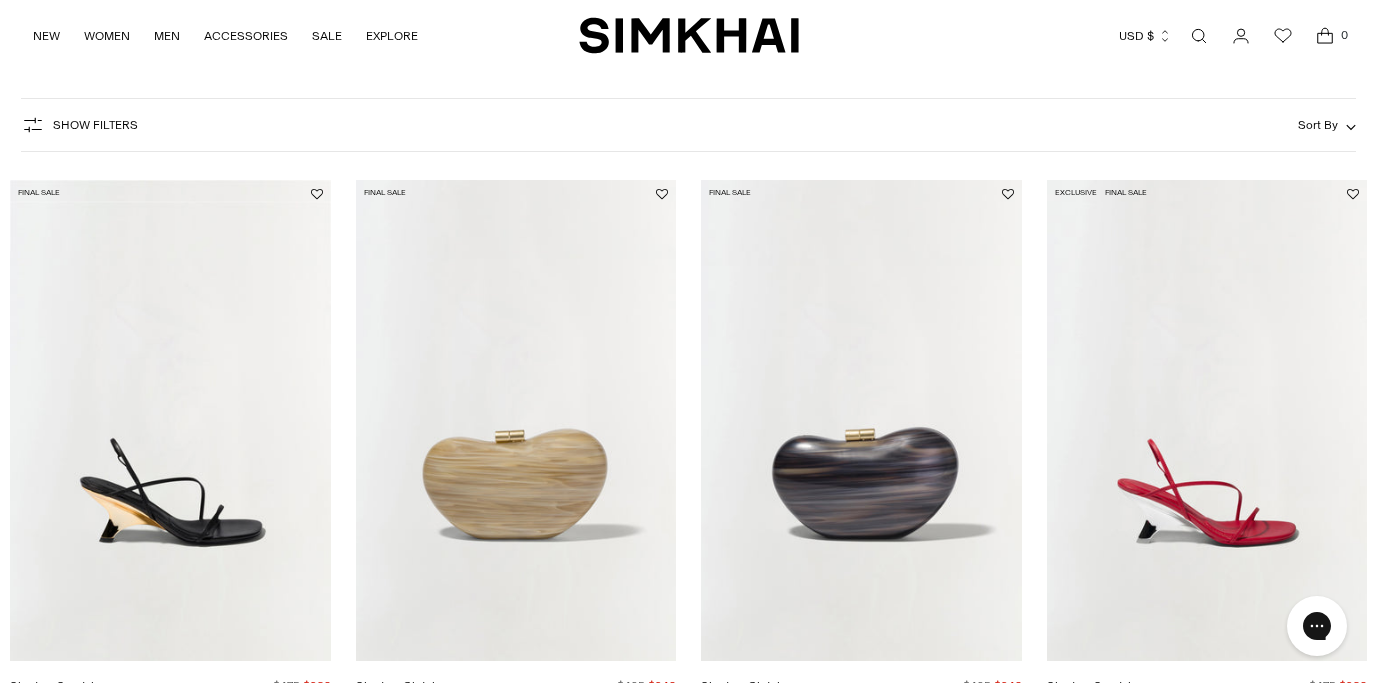 scroll, scrollTop: 0, scrollLeft: 0, axis: both 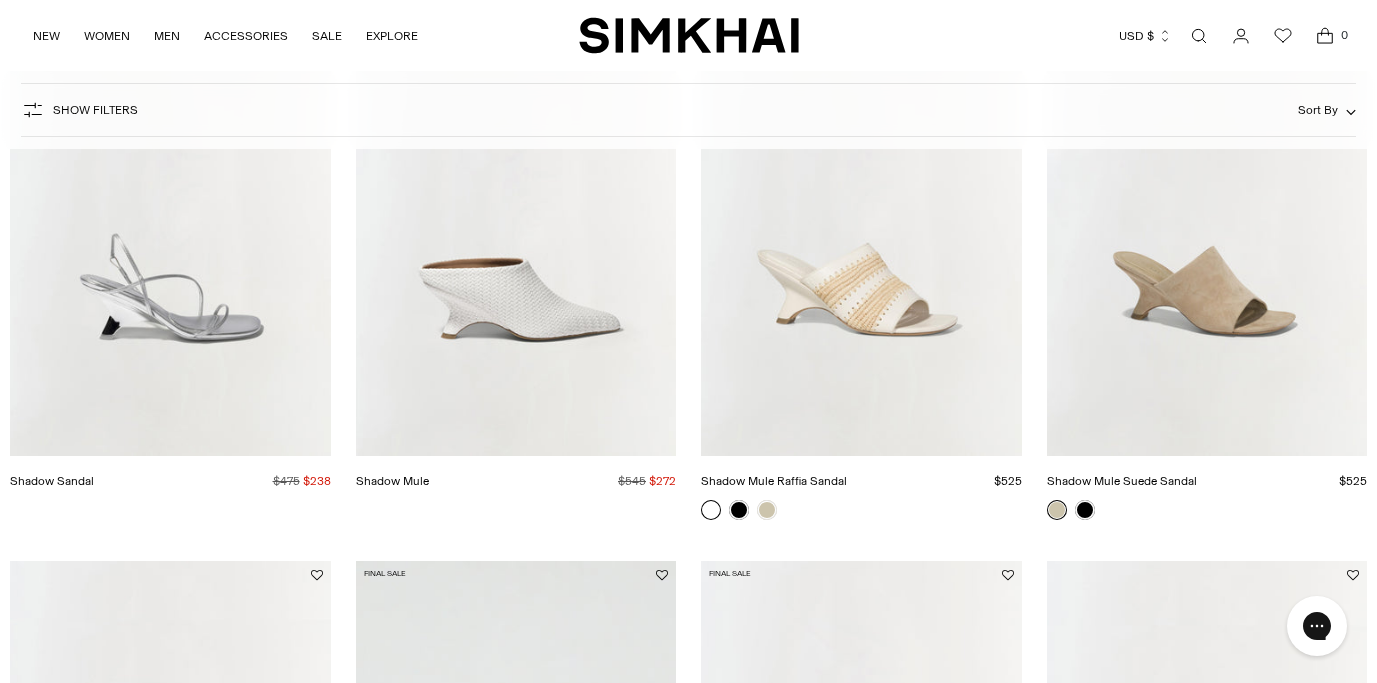 click at bounding box center (1207, 215) 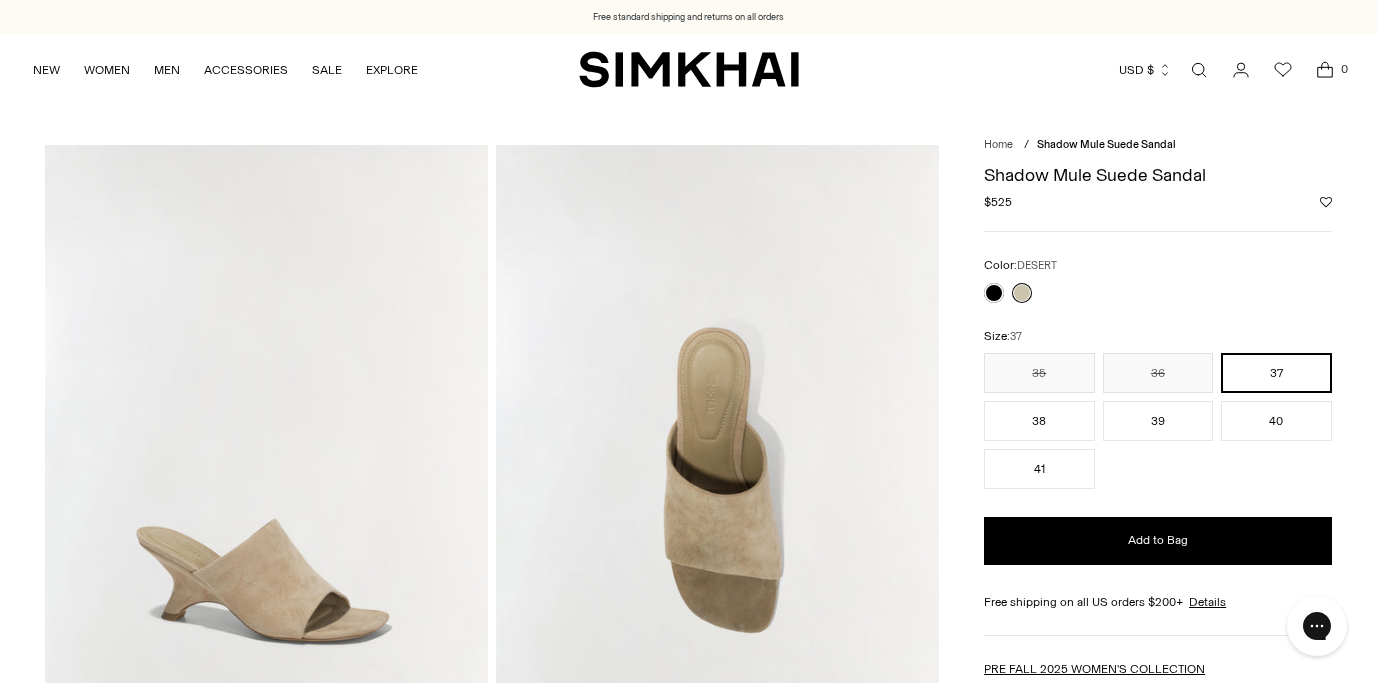 scroll, scrollTop: 0, scrollLeft: 0, axis: both 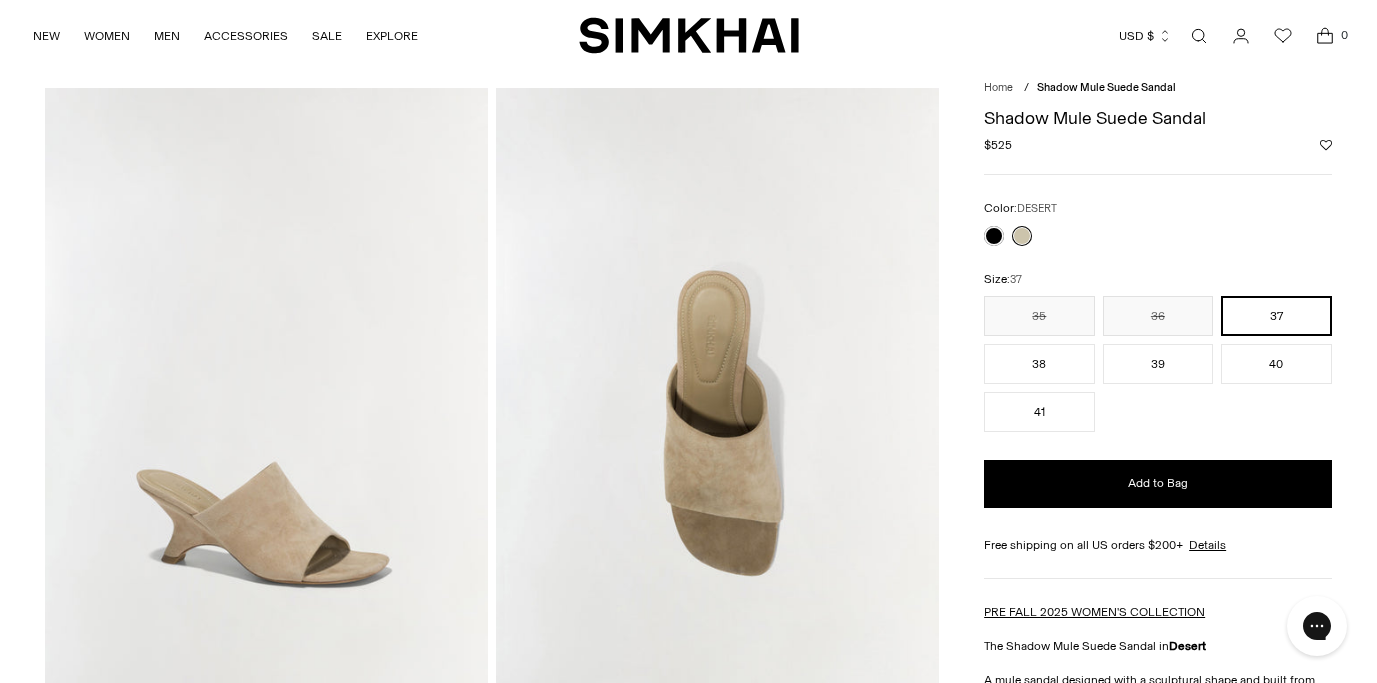 click at bounding box center (1199, 36) 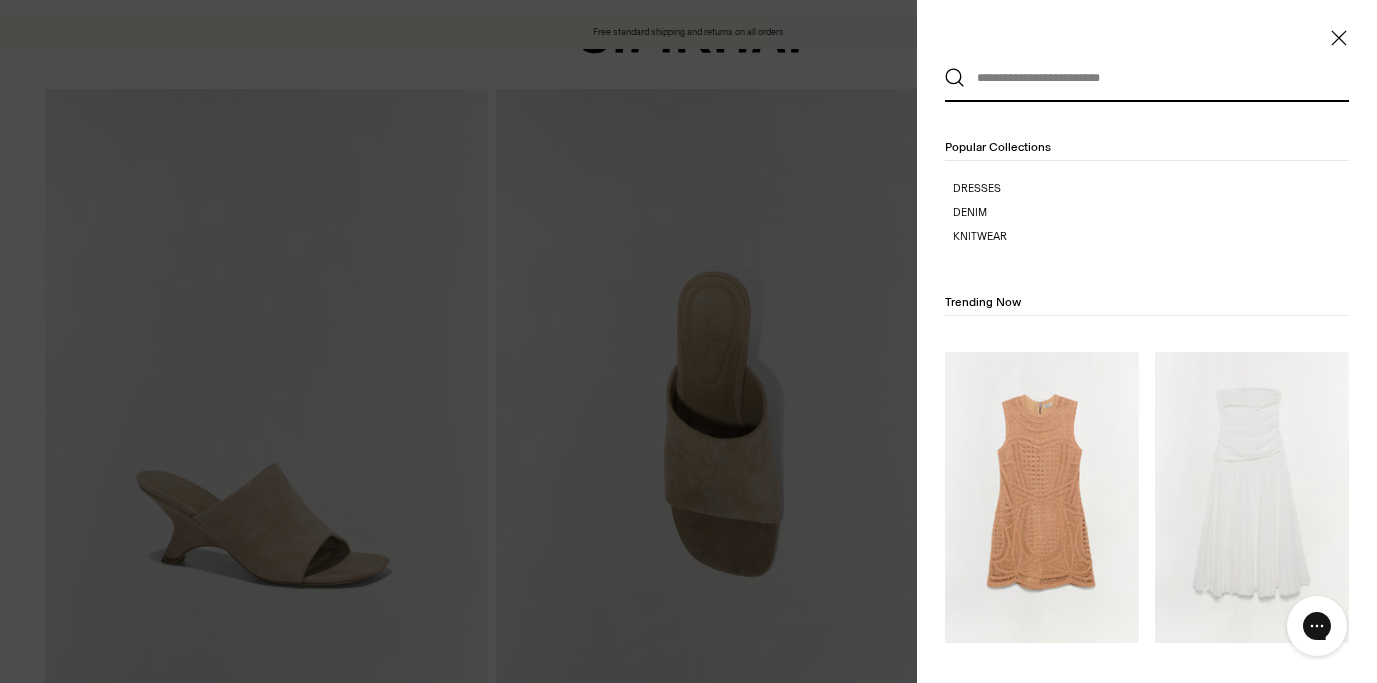 scroll, scrollTop: 0, scrollLeft: 0, axis: both 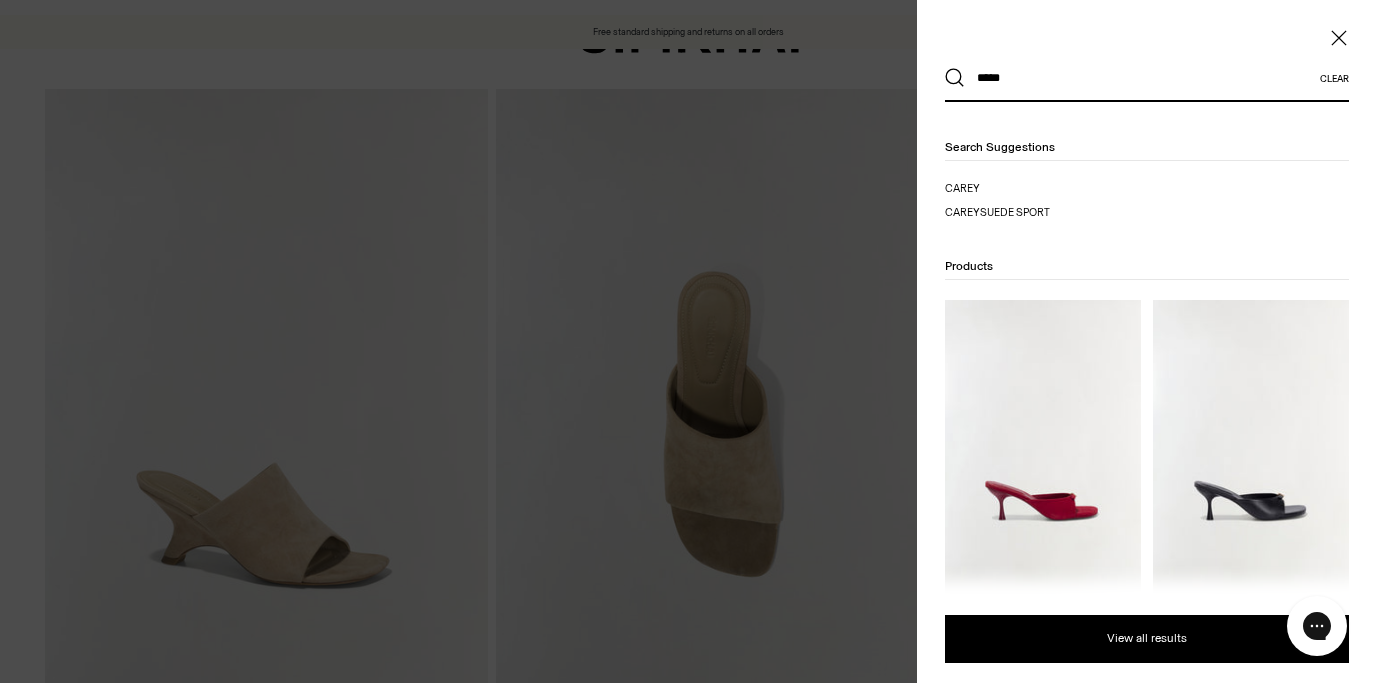 type on "*****" 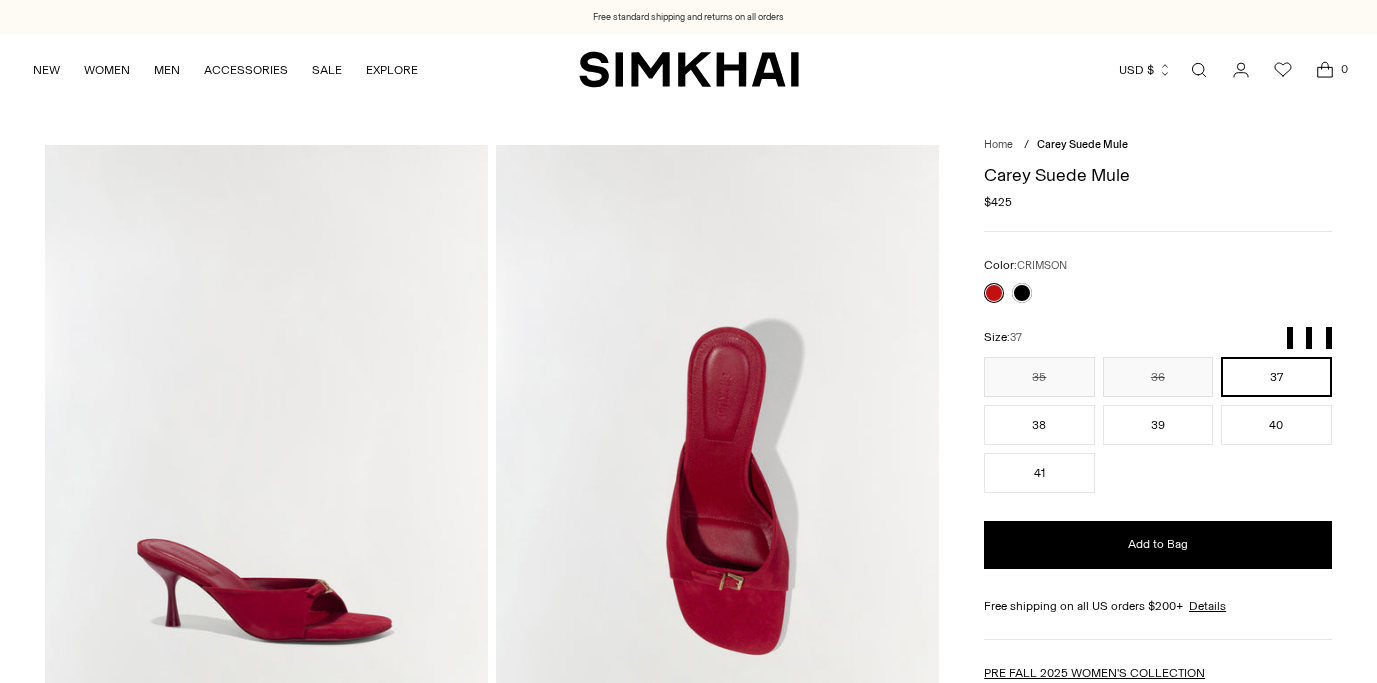 scroll, scrollTop: 0, scrollLeft: 0, axis: both 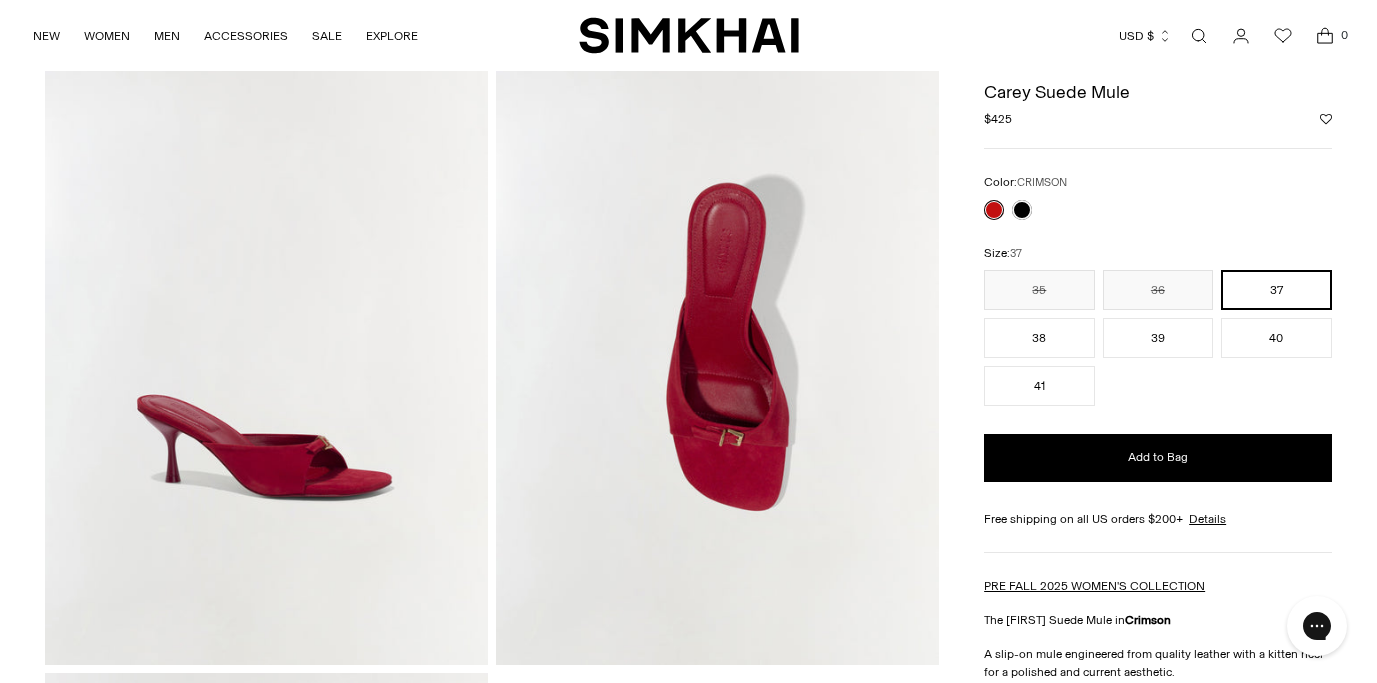 click on "NEW
WOMEN
New Arrivals
Best Sellers
Shop All
Signature
Exclusives
Pre-Fall [YEAR]
Sale
READY TO WEAR
Shop All
Dresses
Tops
Knits
Skirts" at bounding box center [225, 35] 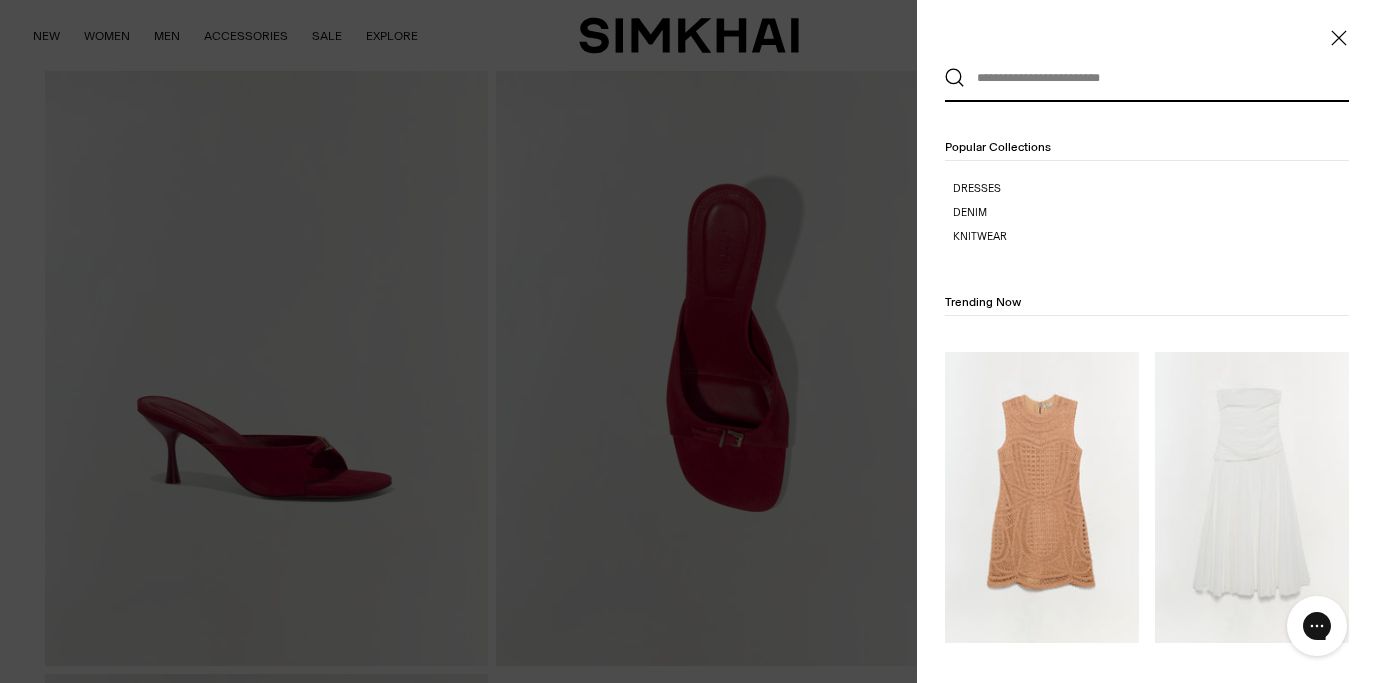 scroll, scrollTop: 0, scrollLeft: 0, axis: both 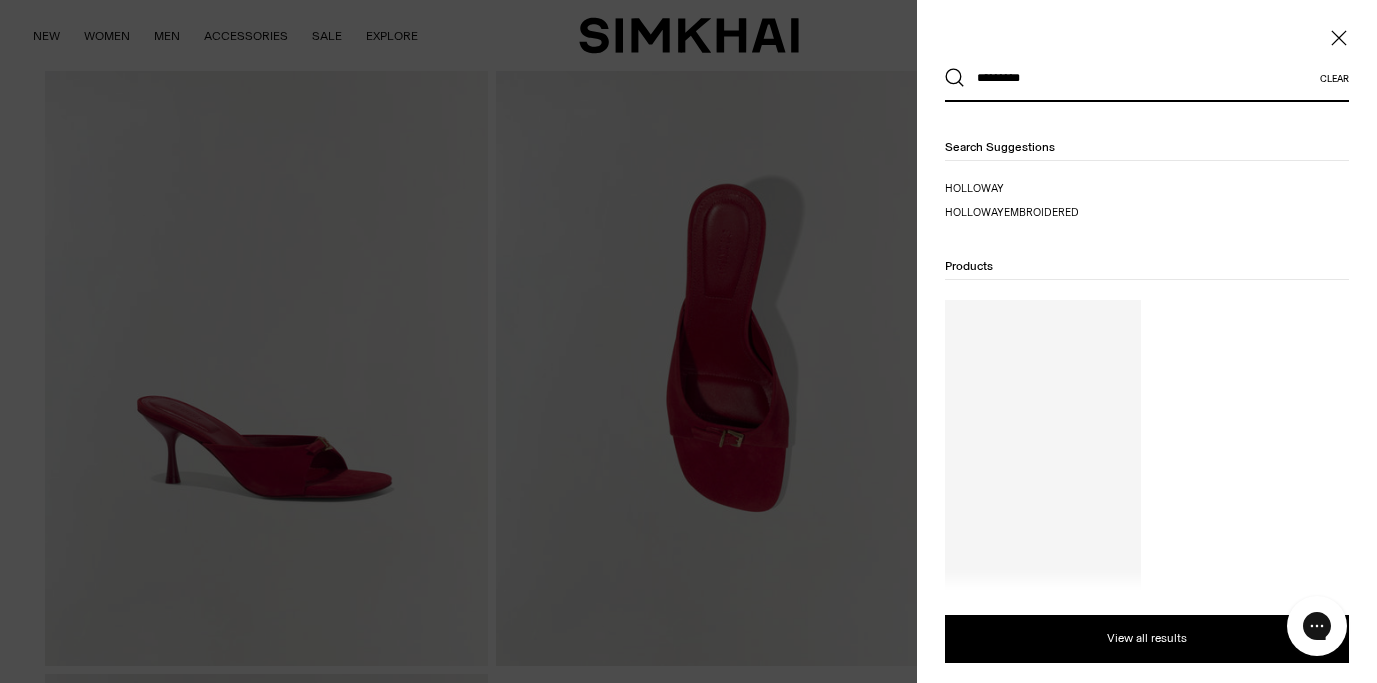 type on "********" 